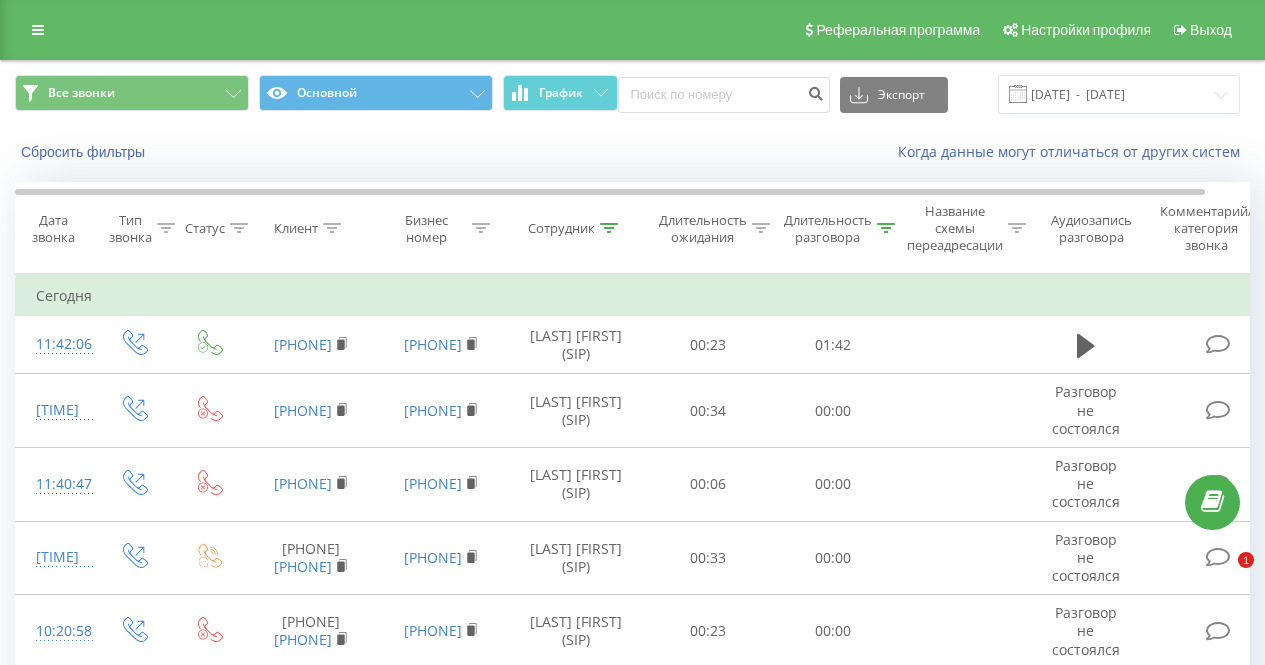 scroll, scrollTop: 198, scrollLeft: 0, axis: vertical 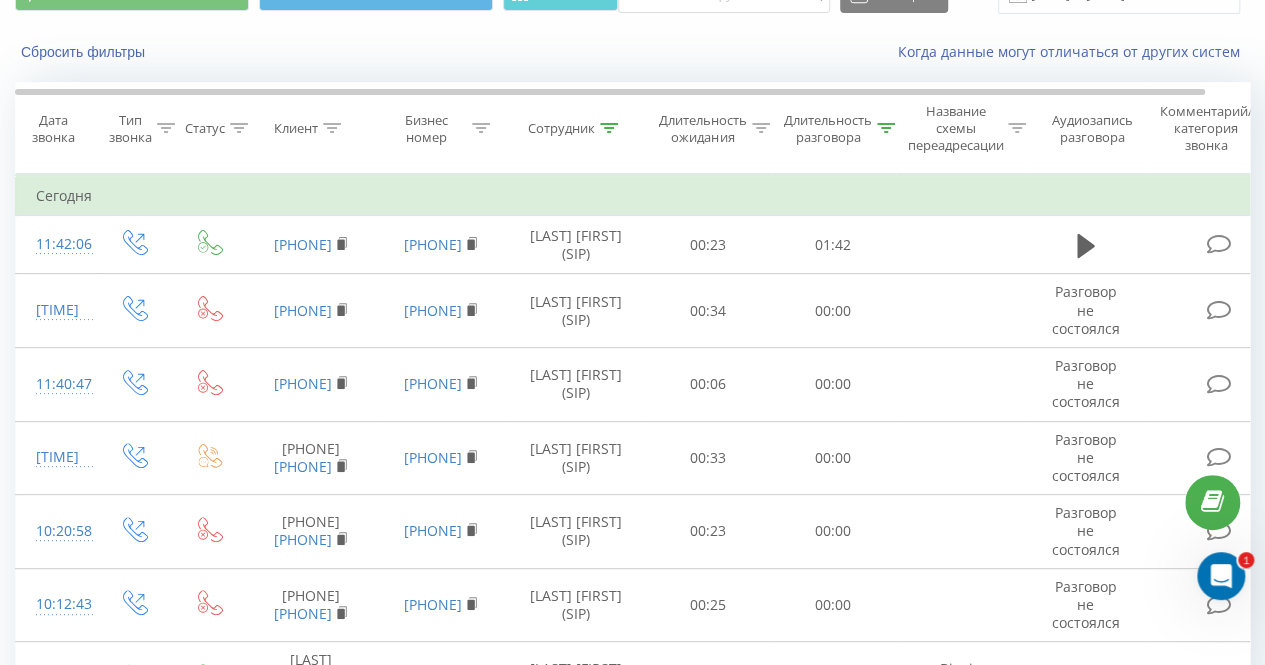click on "Сотрудник" at bounding box center (561, 128) 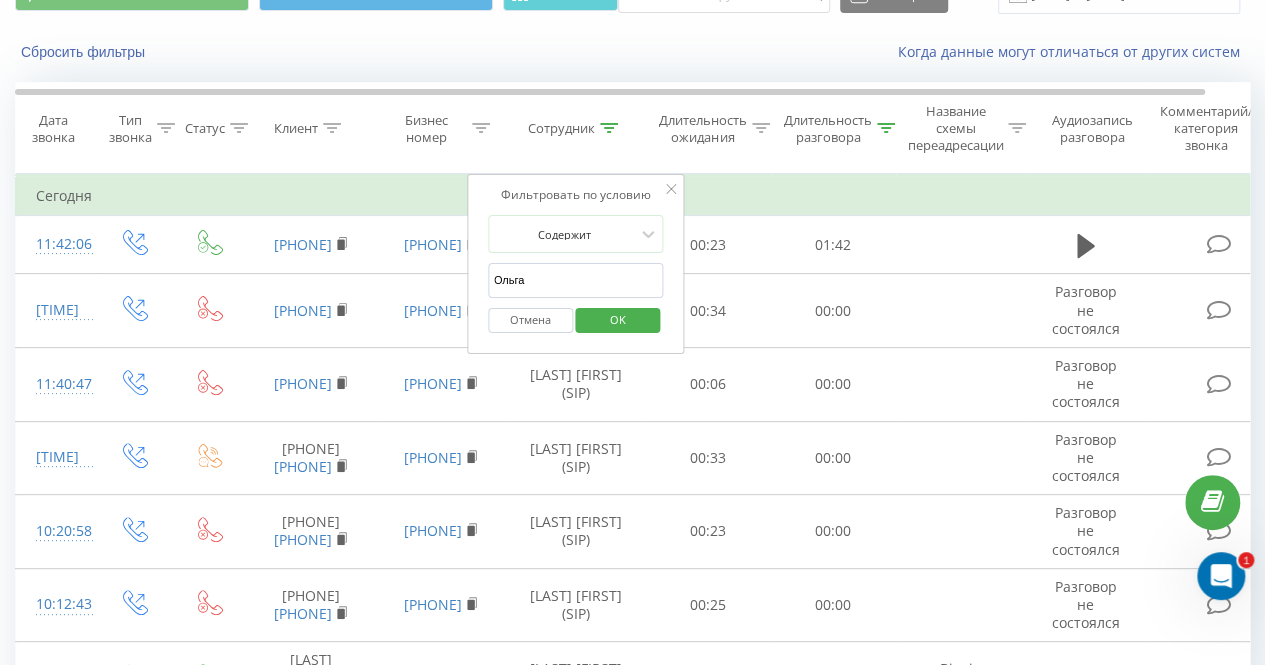 click on "OK" at bounding box center (618, 319) 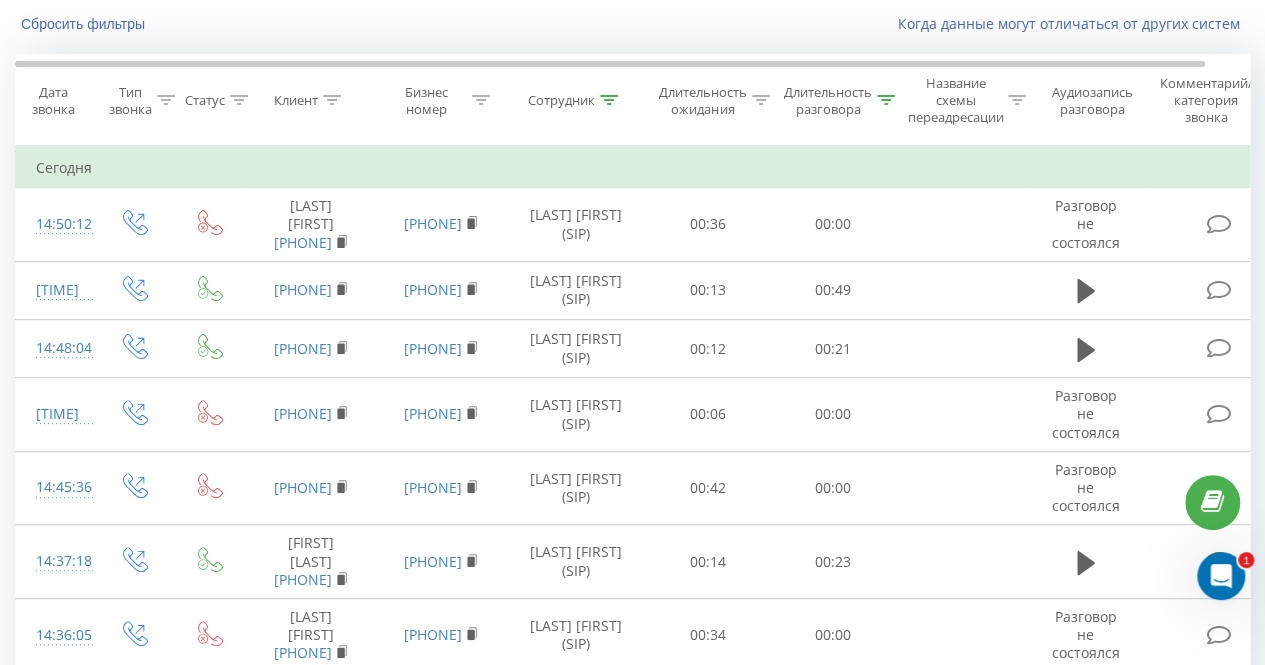 scroll, scrollTop: 0, scrollLeft: 0, axis: both 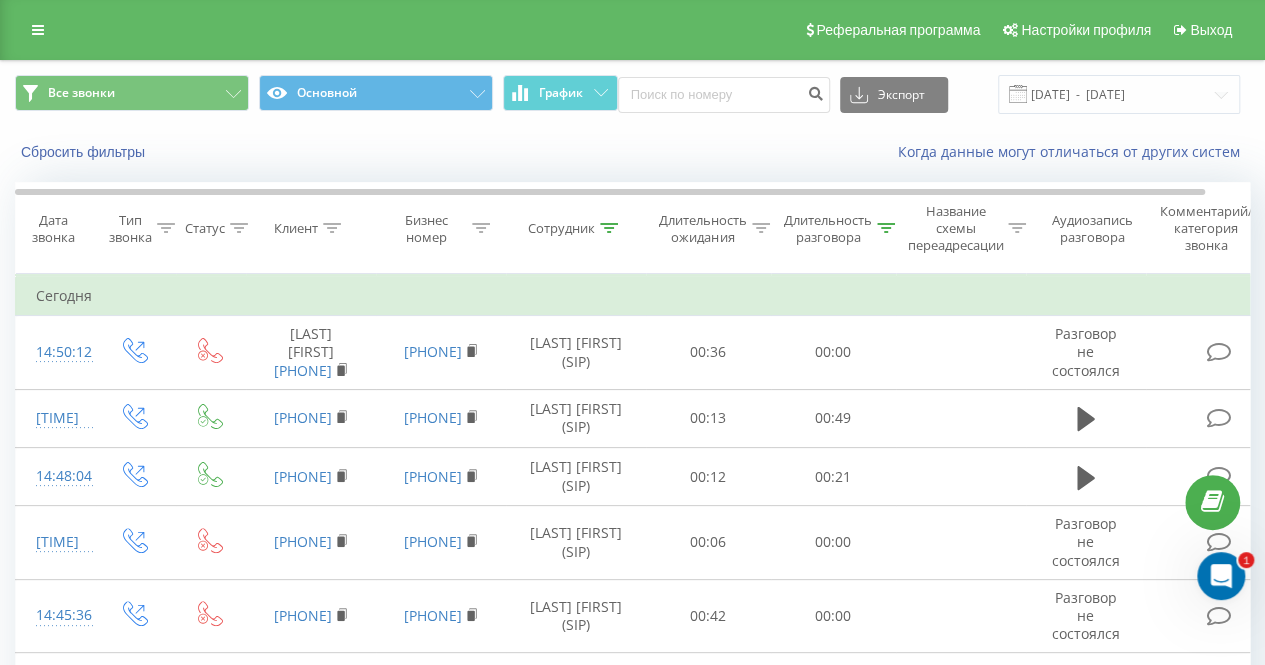 click 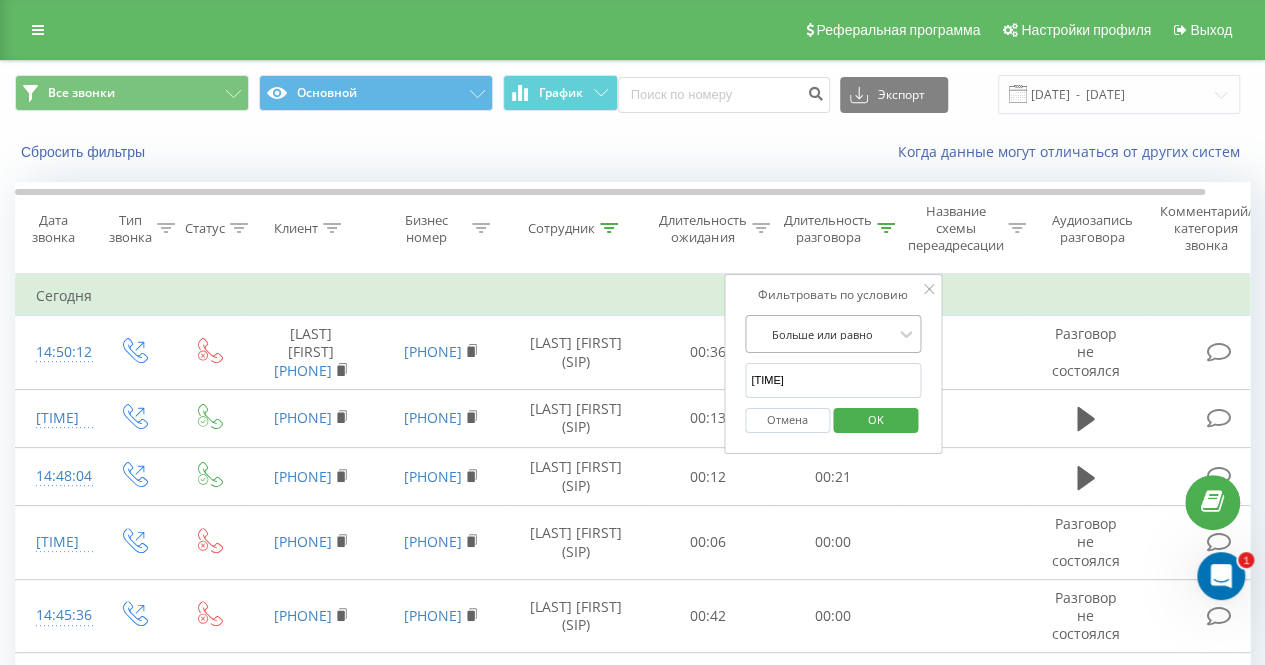 click at bounding box center (822, 334) 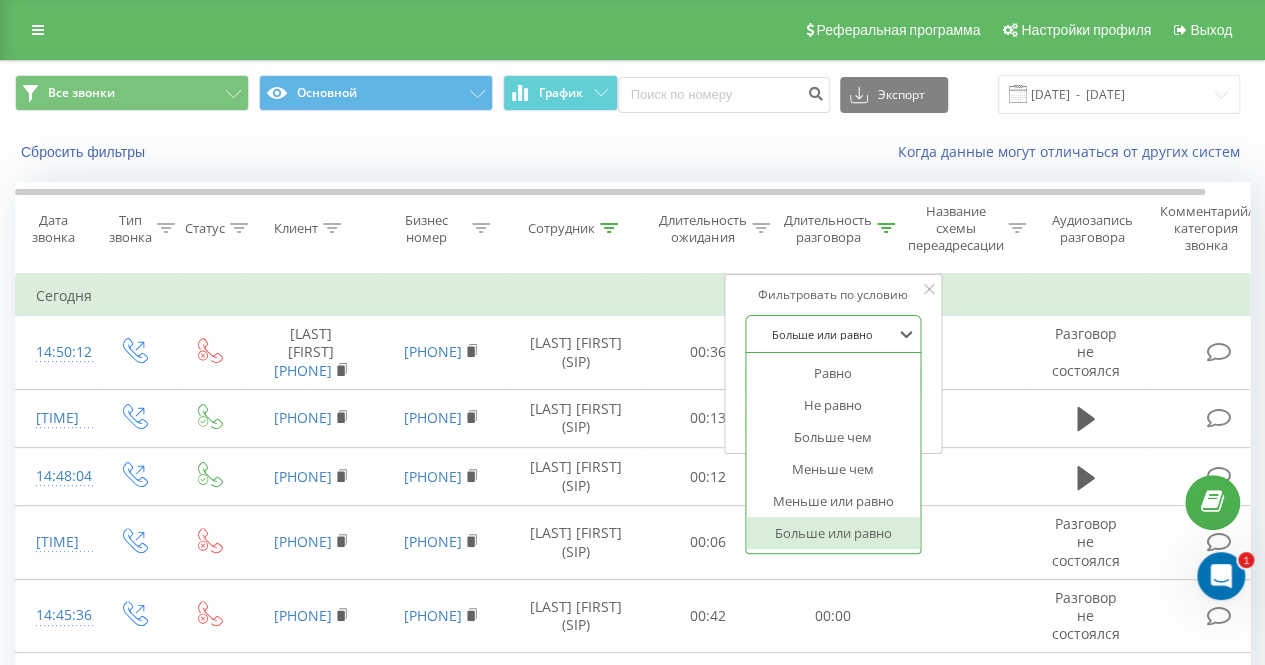 click on "Больше или равно" at bounding box center [833, 533] 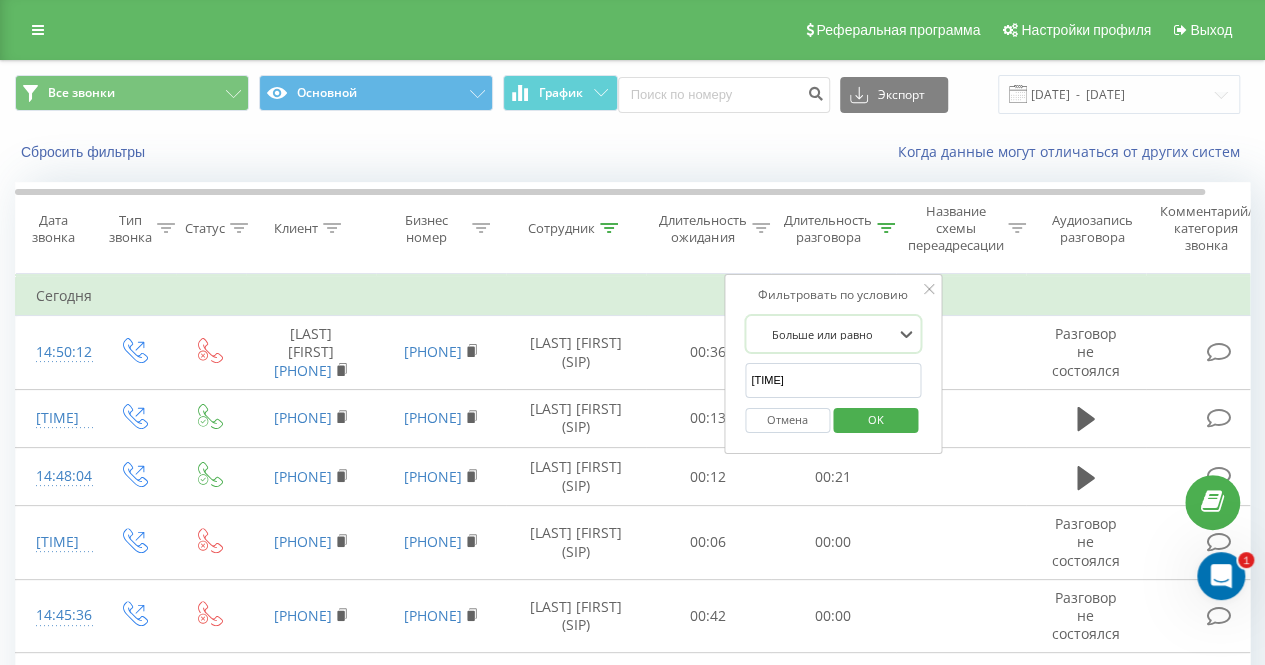 click on "OK" at bounding box center (876, 419) 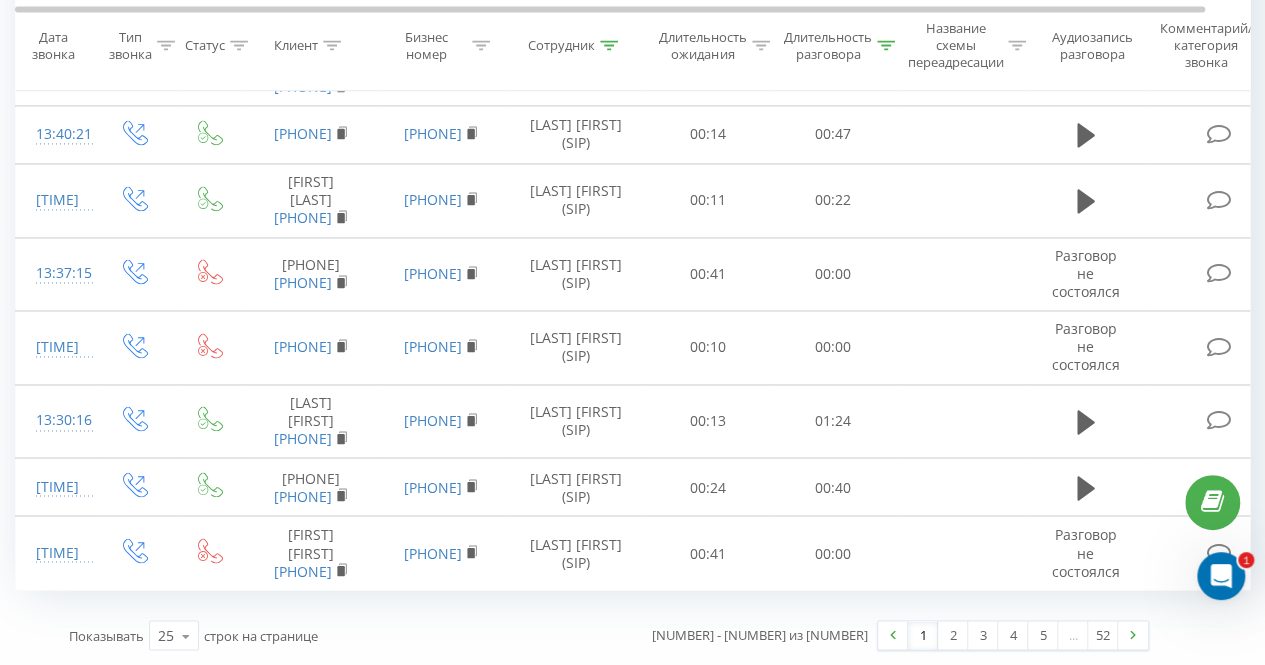 scroll, scrollTop: 2028, scrollLeft: 0, axis: vertical 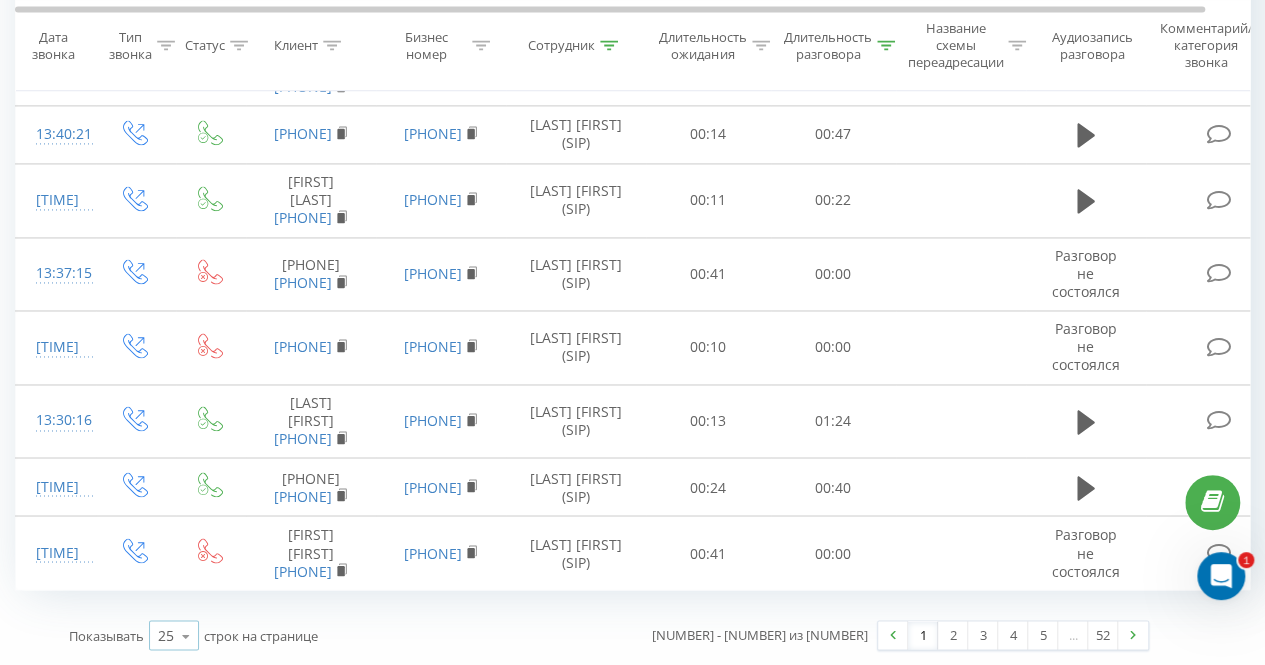 click at bounding box center (186, 635) 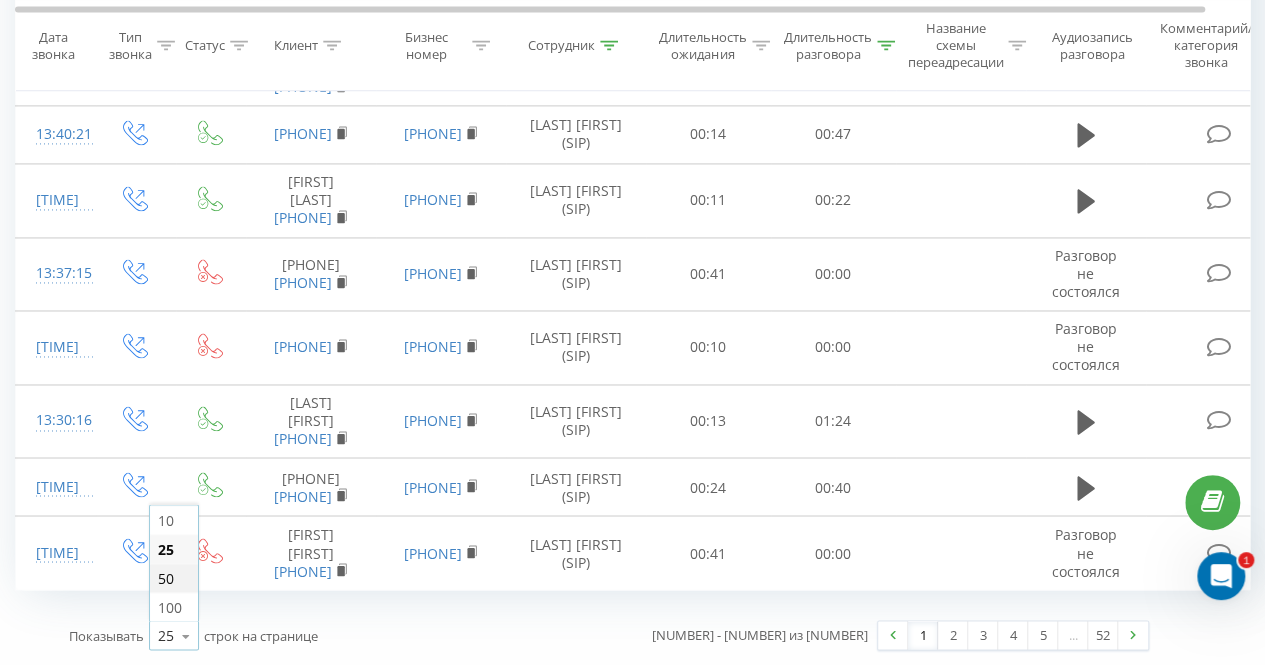 click on "50" at bounding box center (166, 577) 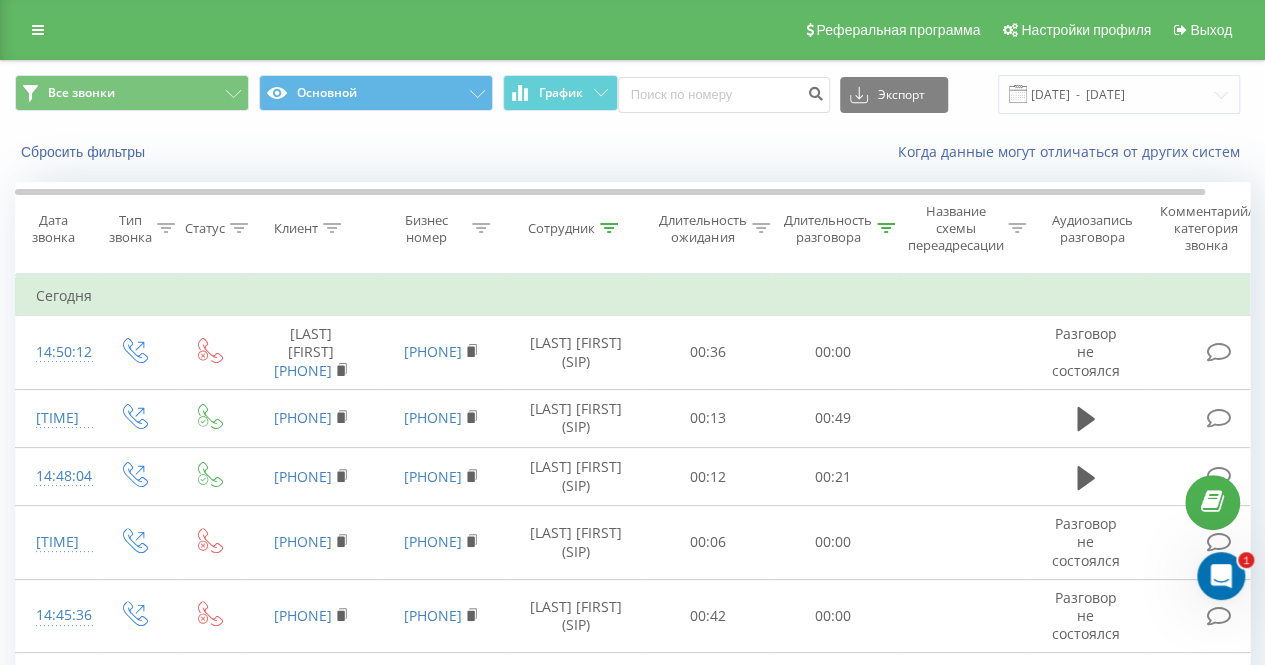 scroll, scrollTop: 200, scrollLeft: 0, axis: vertical 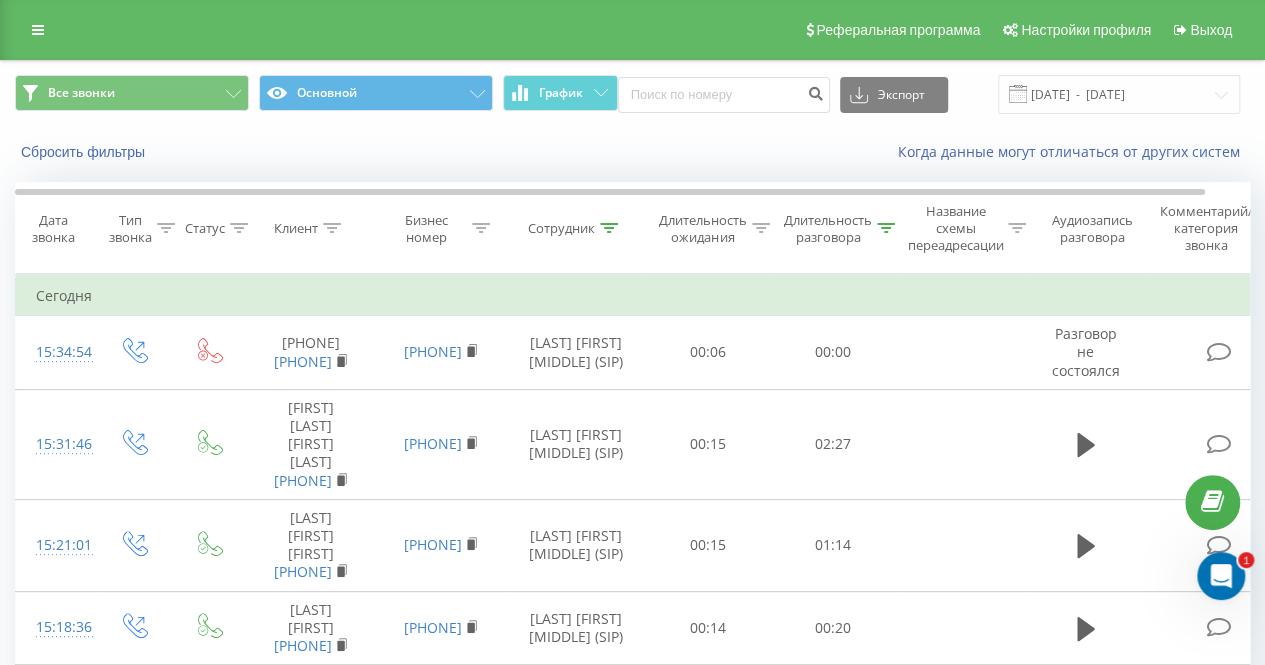 click 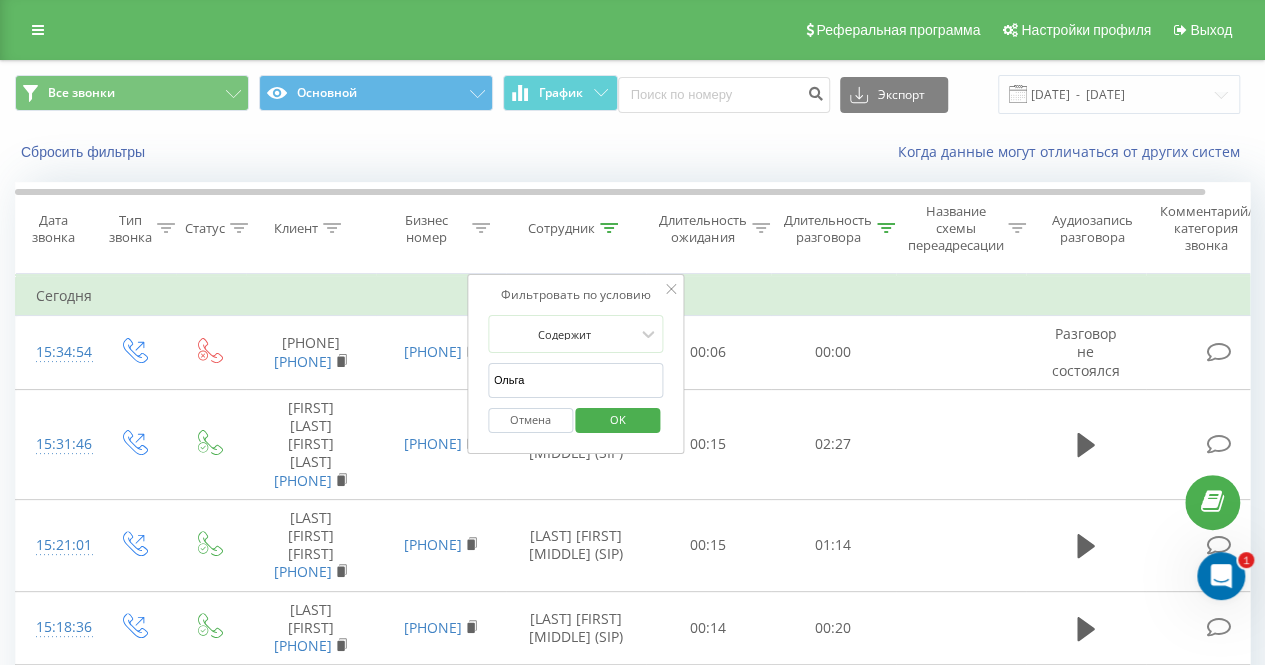 click on "Ольга" at bounding box center (576, 380) 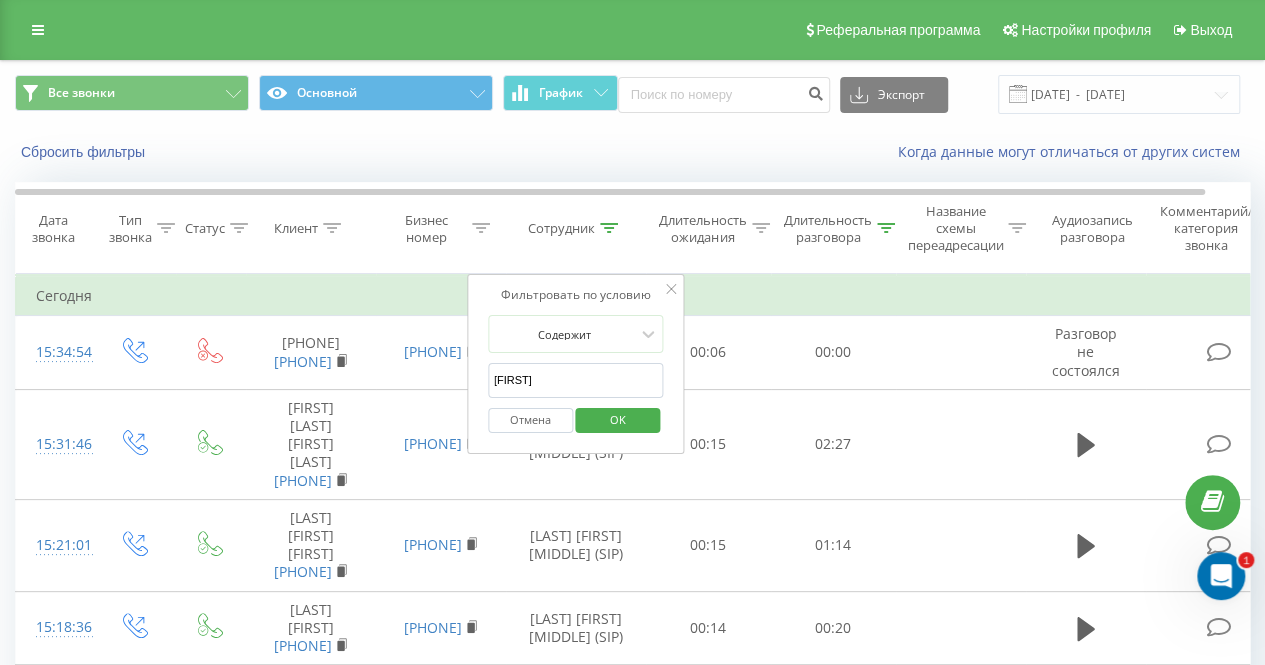 type on "[FIRST]" 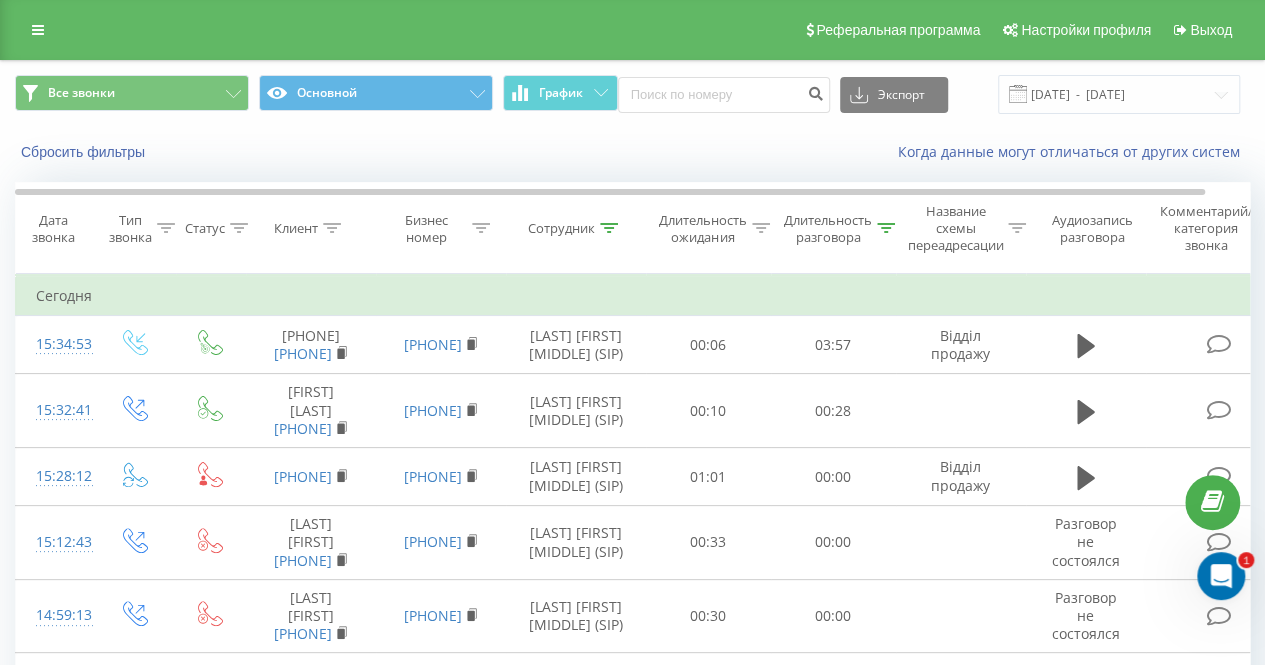 scroll, scrollTop: 200, scrollLeft: 0, axis: vertical 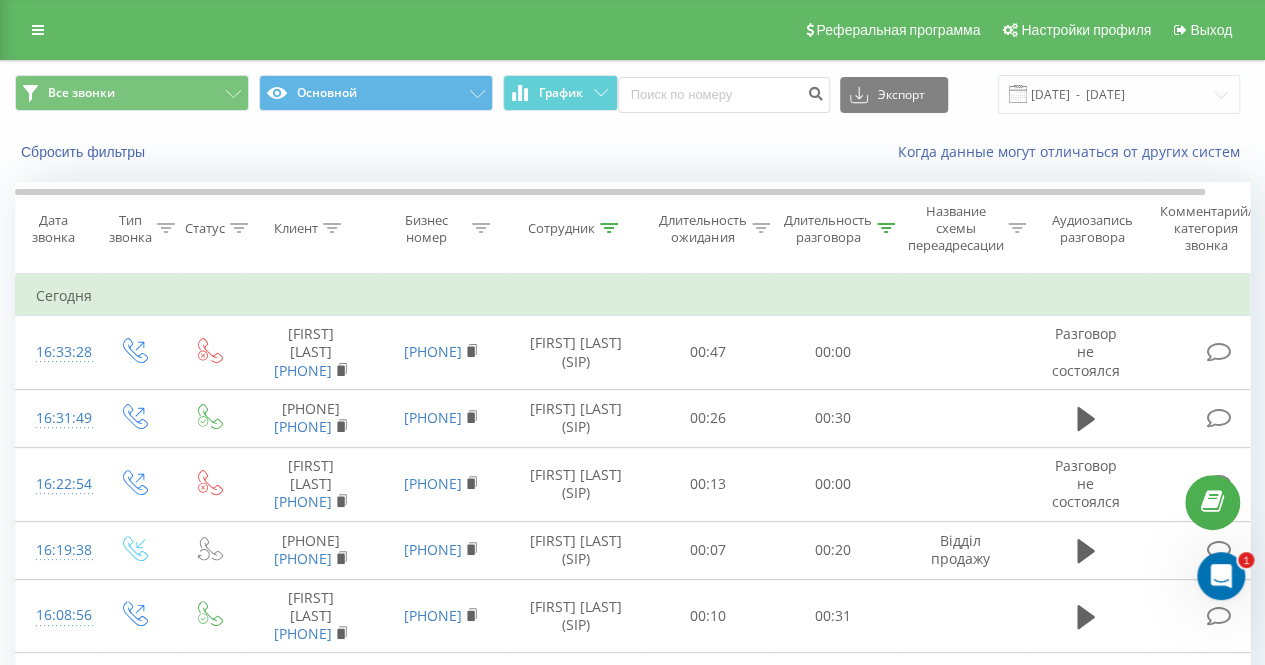 click on "Длительность разговора" at bounding box center (828, 229) 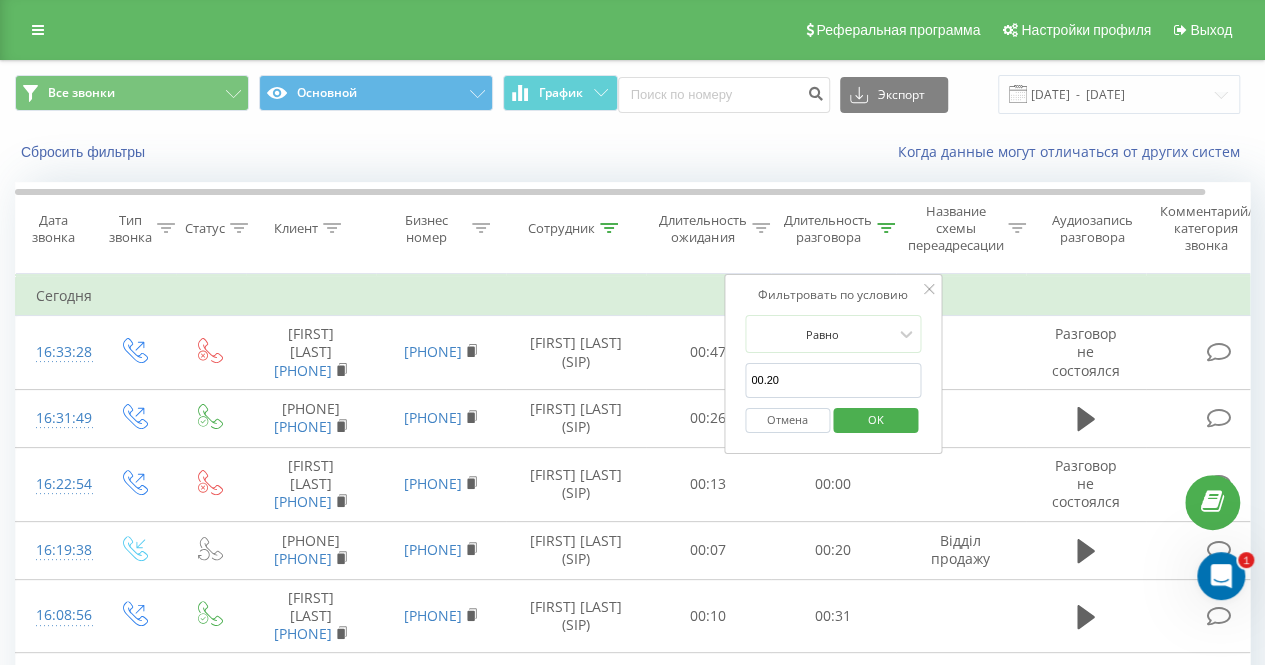click on "OK" at bounding box center [876, 419] 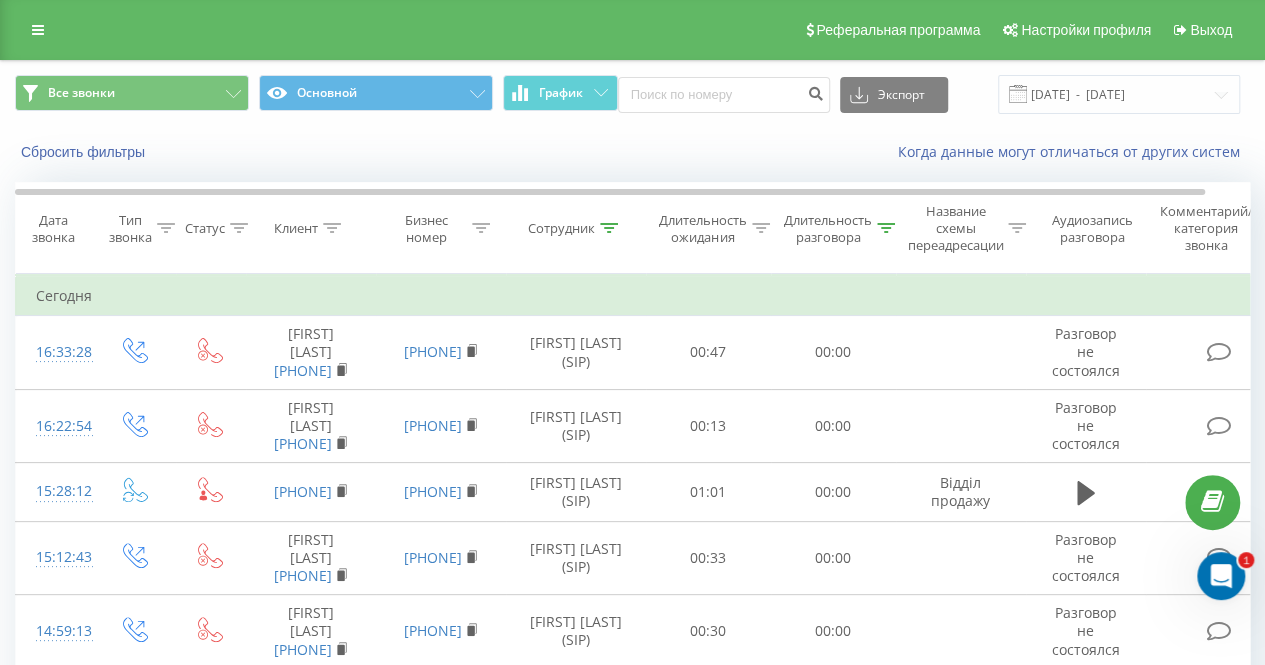 click on "Клиент" at bounding box center [311, 228] 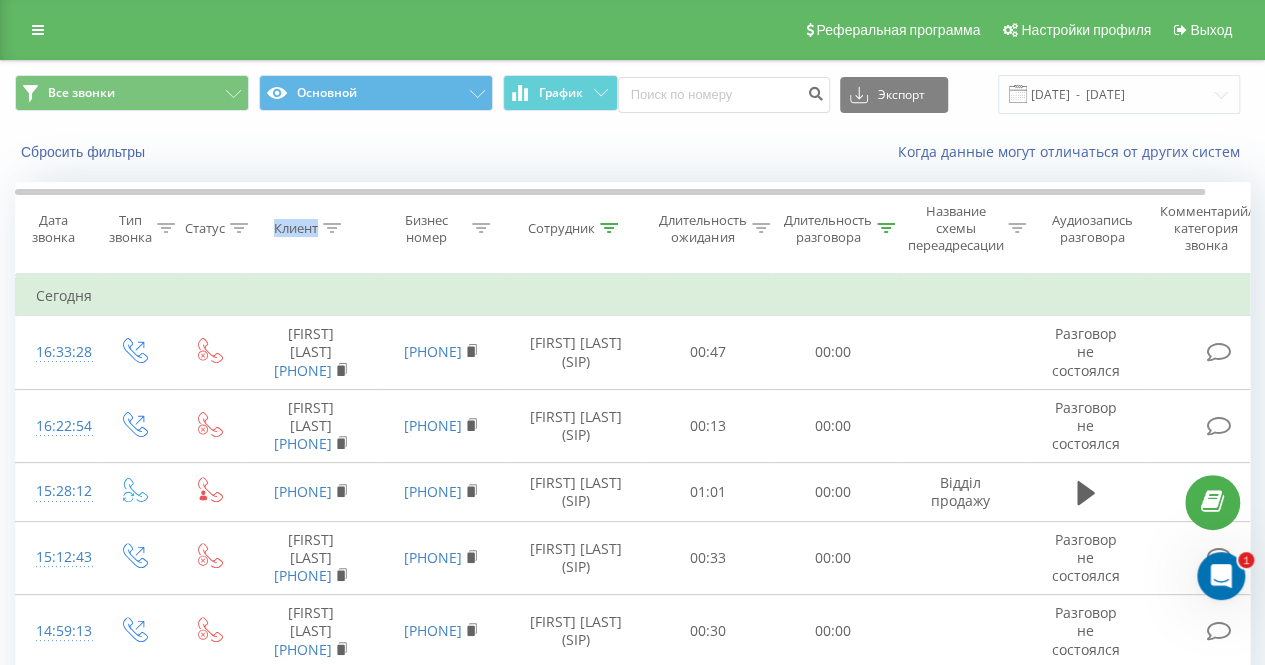 click 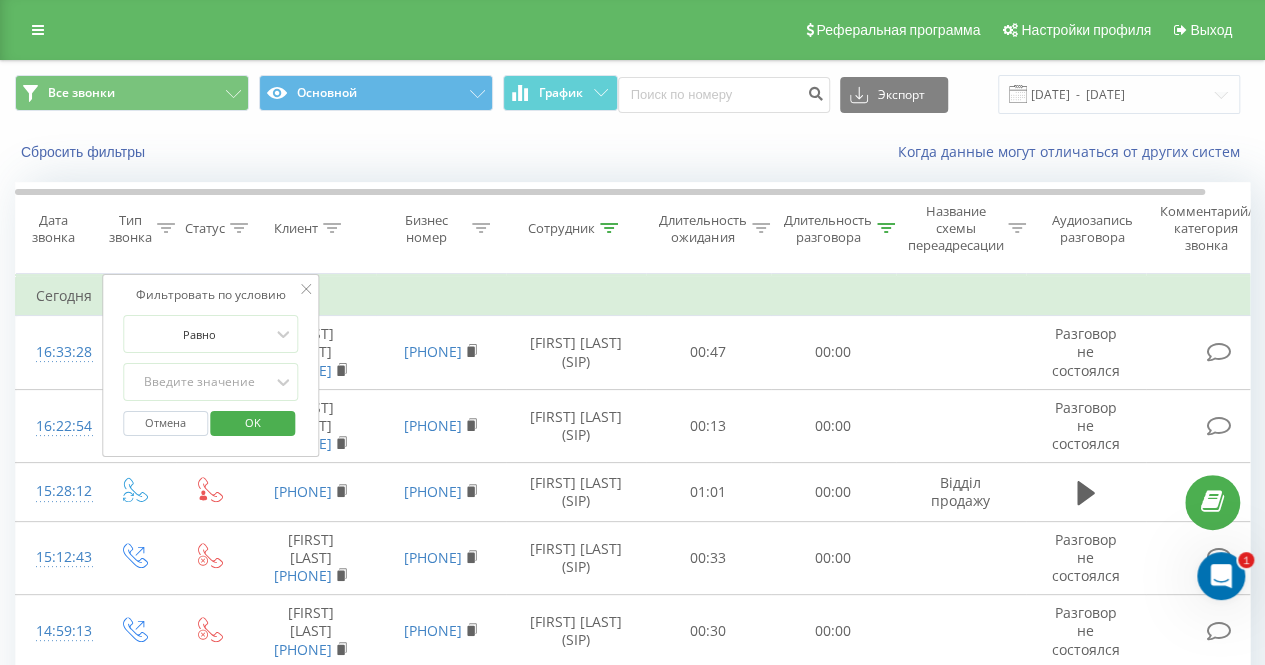 click 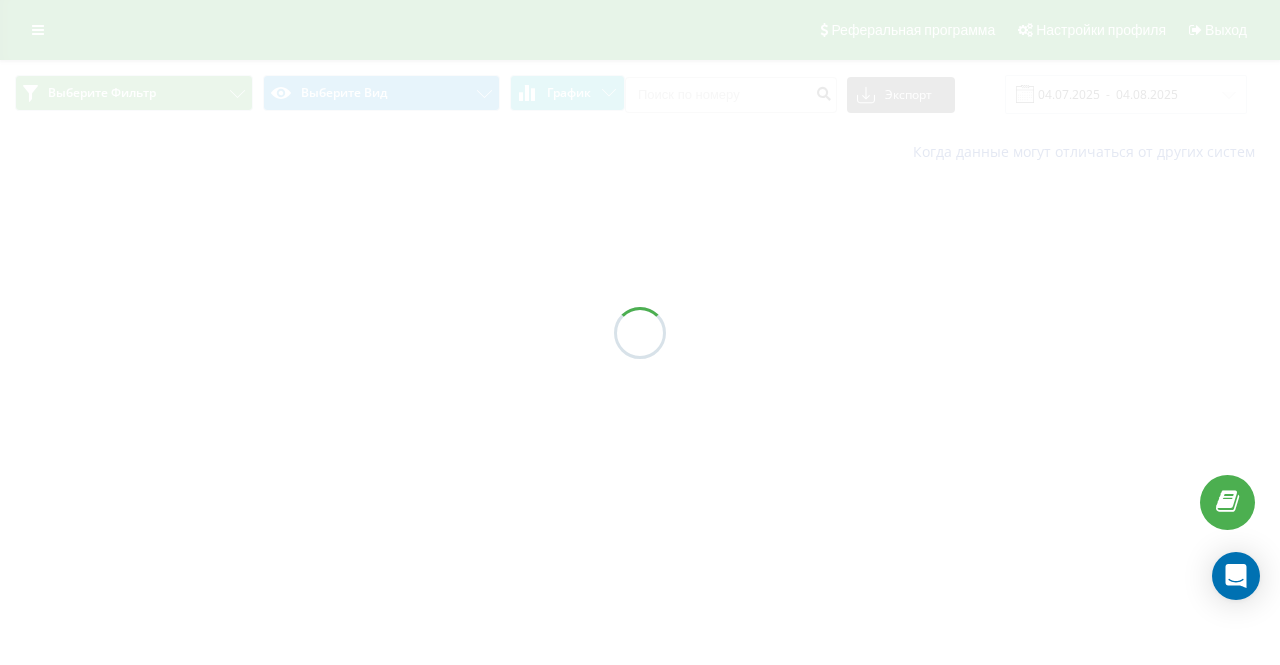scroll, scrollTop: 0, scrollLeft: 0, axis: both 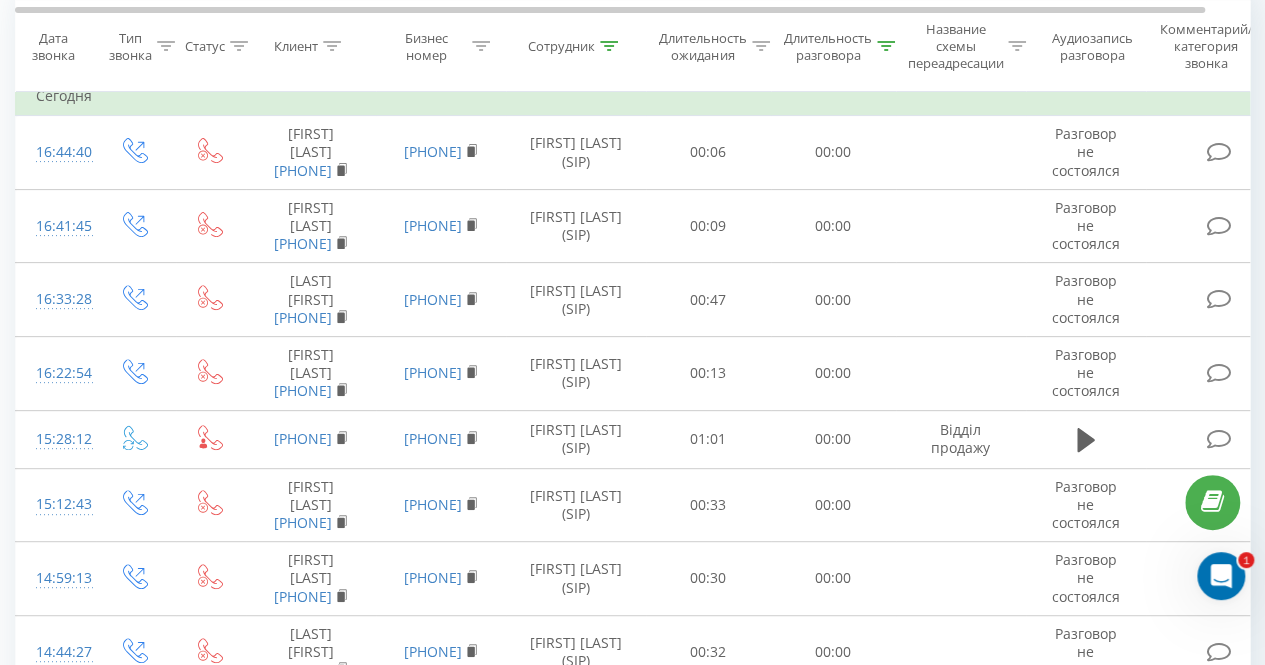 click 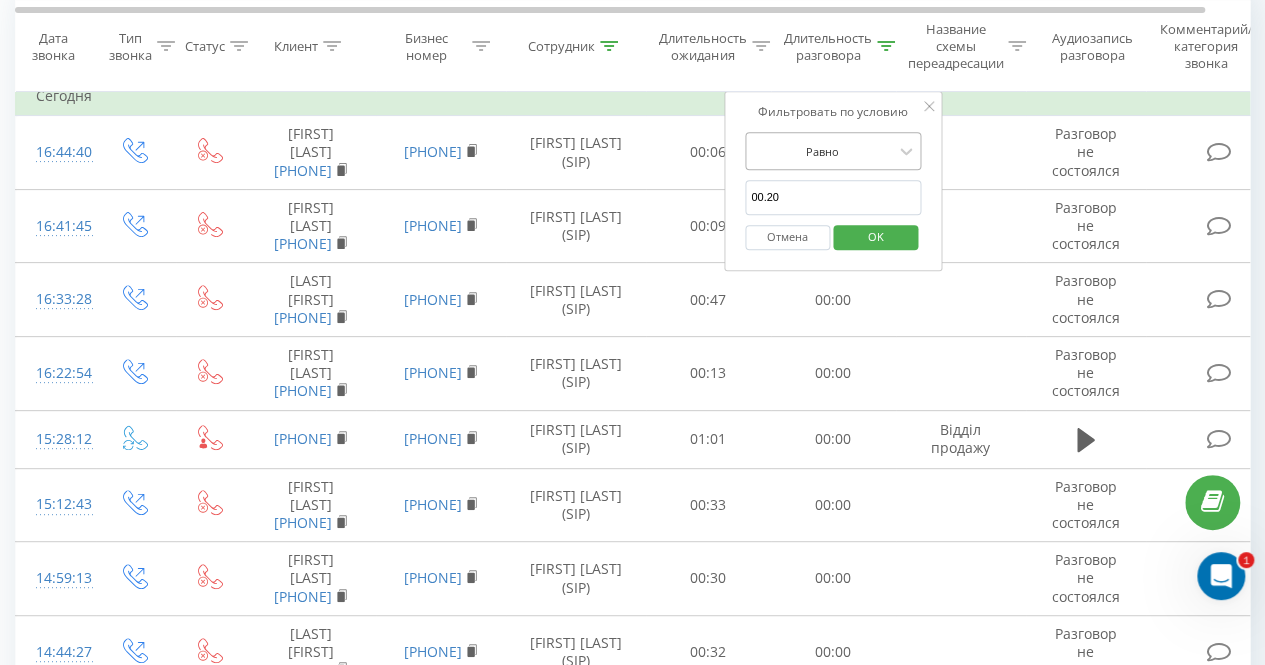 click at bounding box center [822, 151] 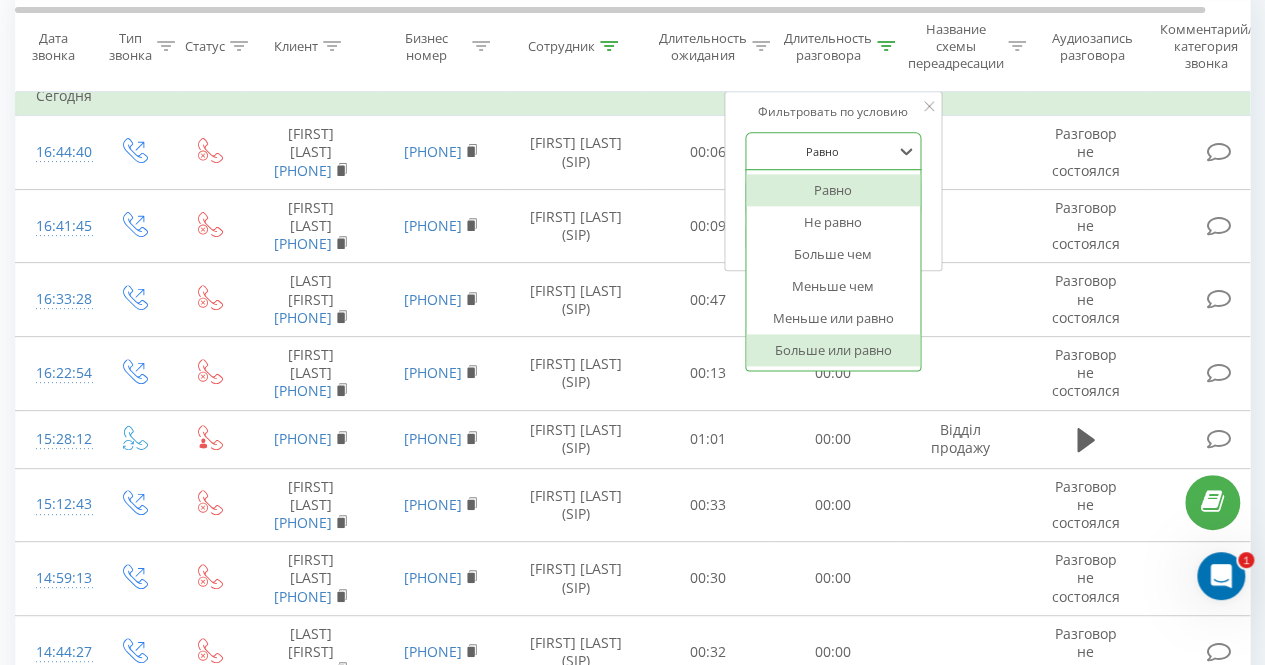 click on "Больше или равно" at bounding box center (833, 350) 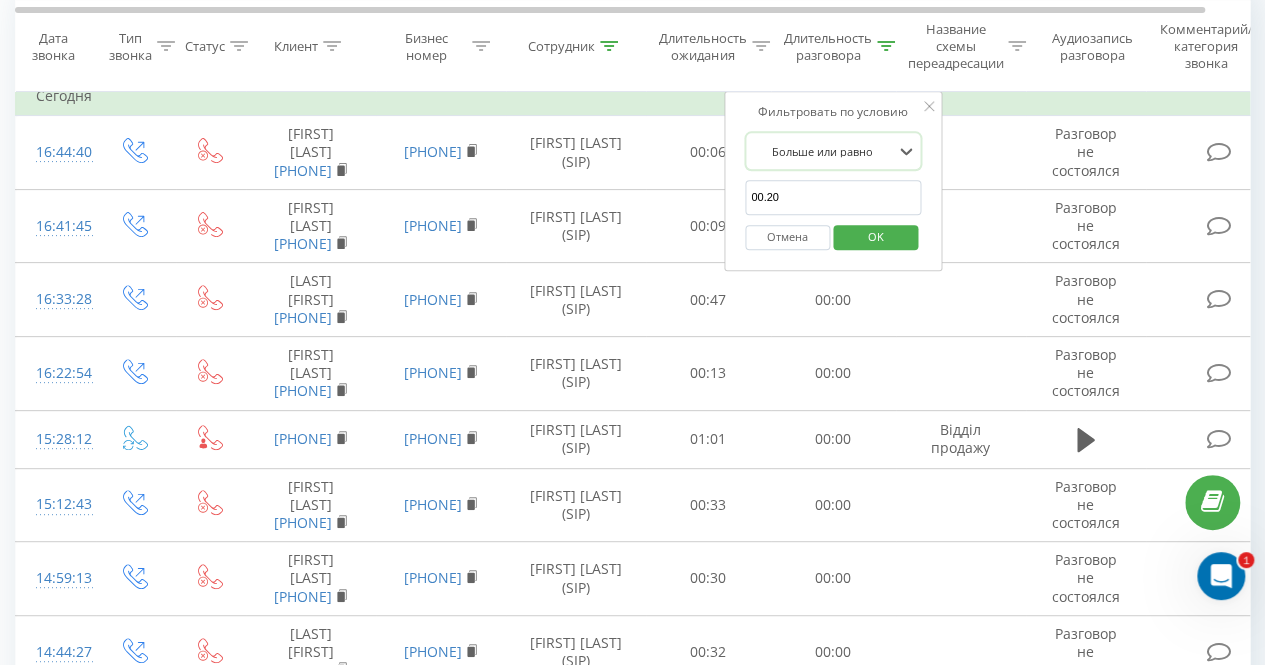 click on "OK" at bounding box center (876, 236) 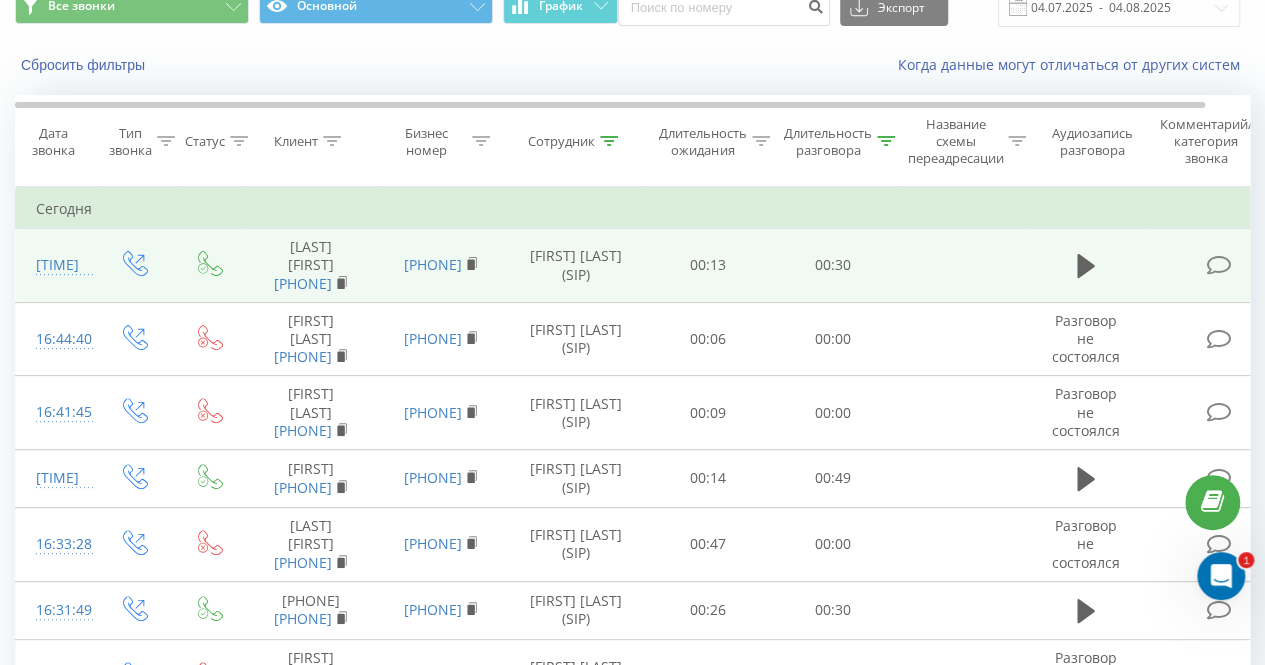 scroll, scrollTop: 100, scrollLeft: 0, axis: vertical 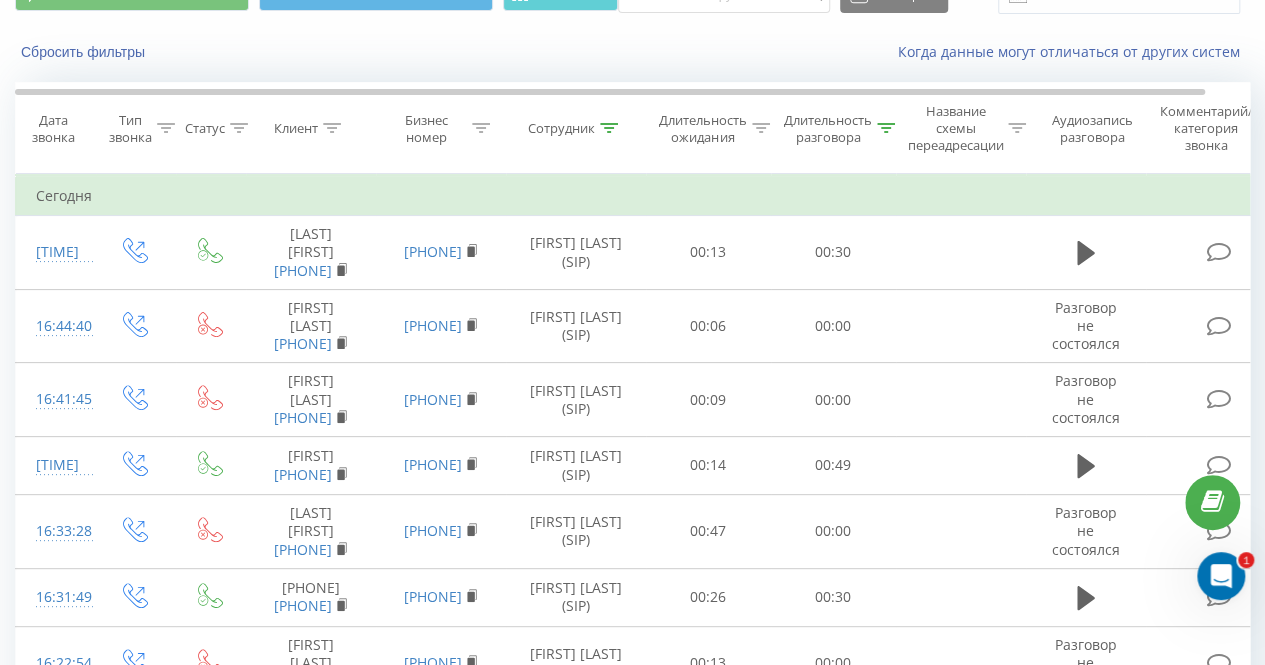 click 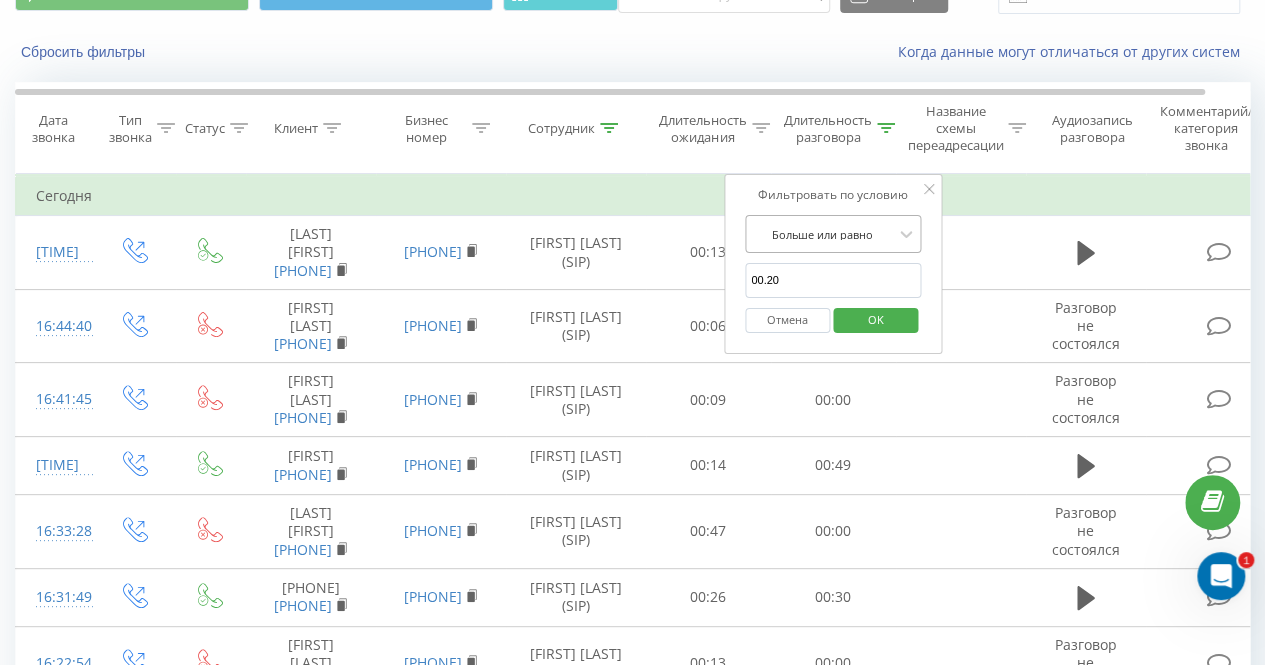 click at bounding box center [822, 234] 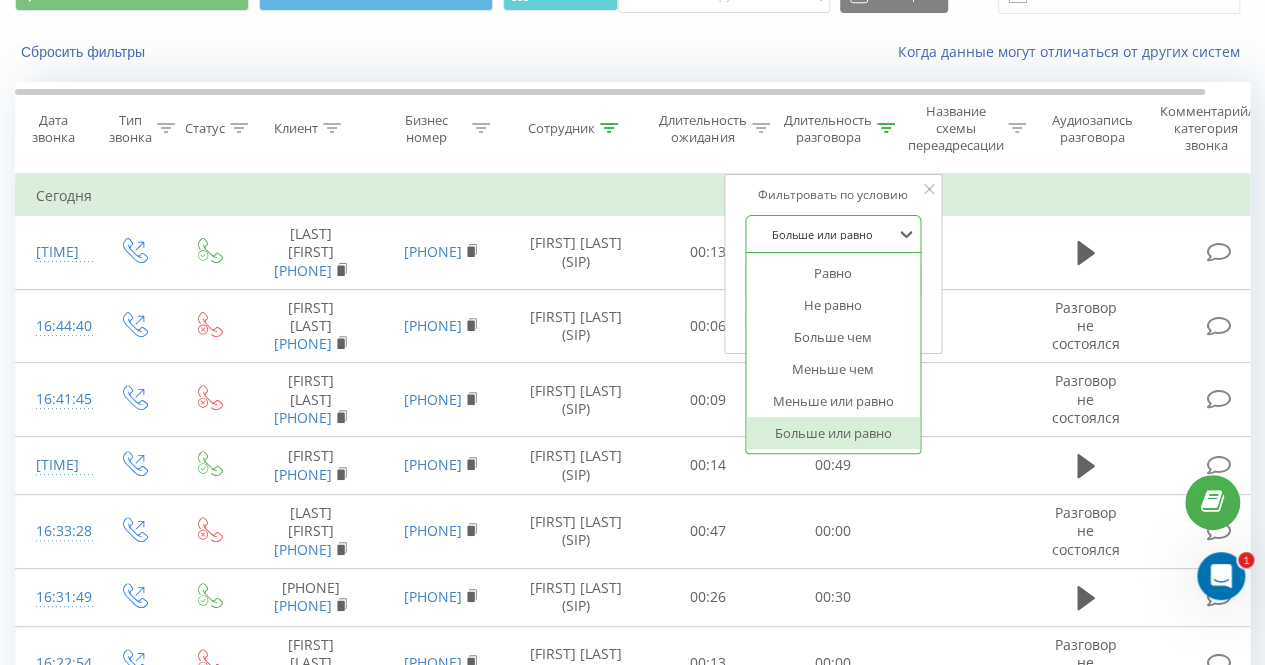 click on "Больше или равно" at bounding box center (833, 433) 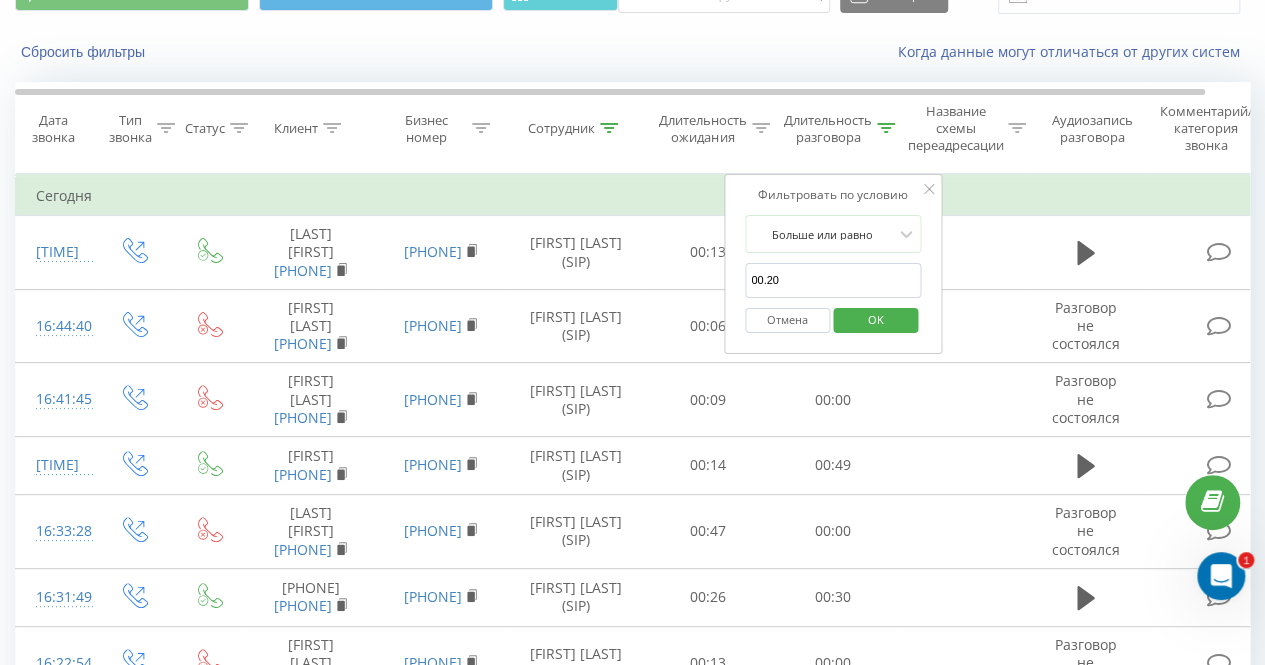 click on "OK" at bounding box center [876, 319] 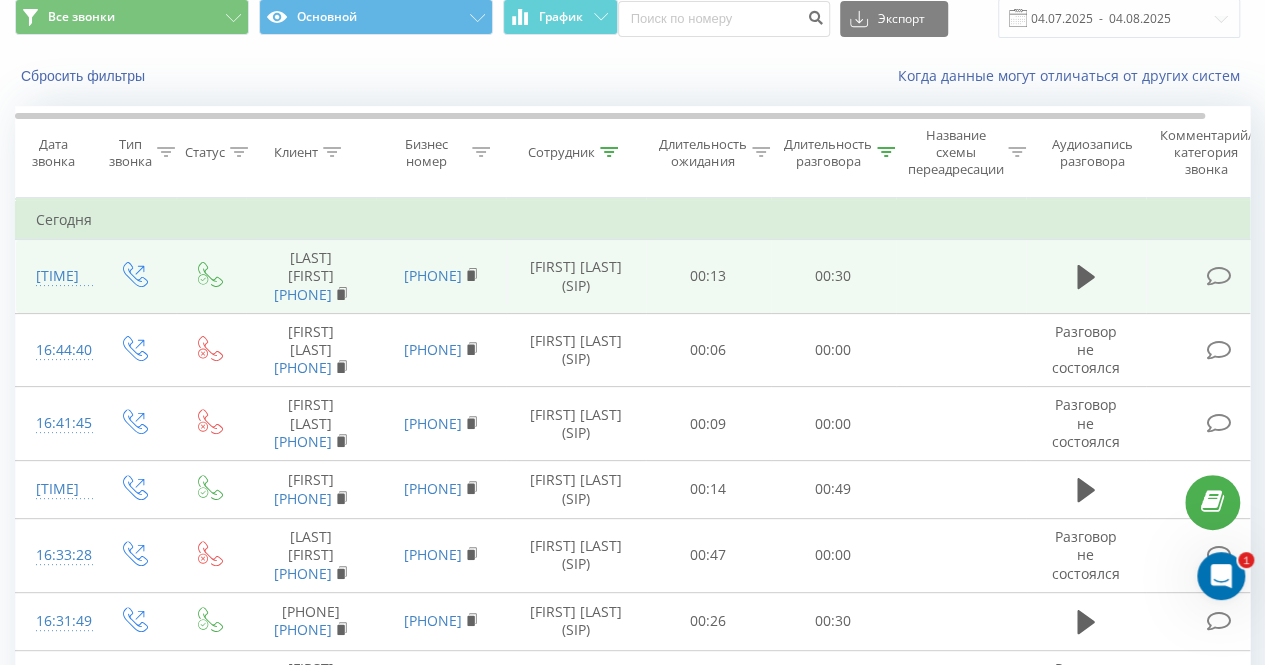 scroll, scrollTop: 0, scrollLeft: 0, axis: both 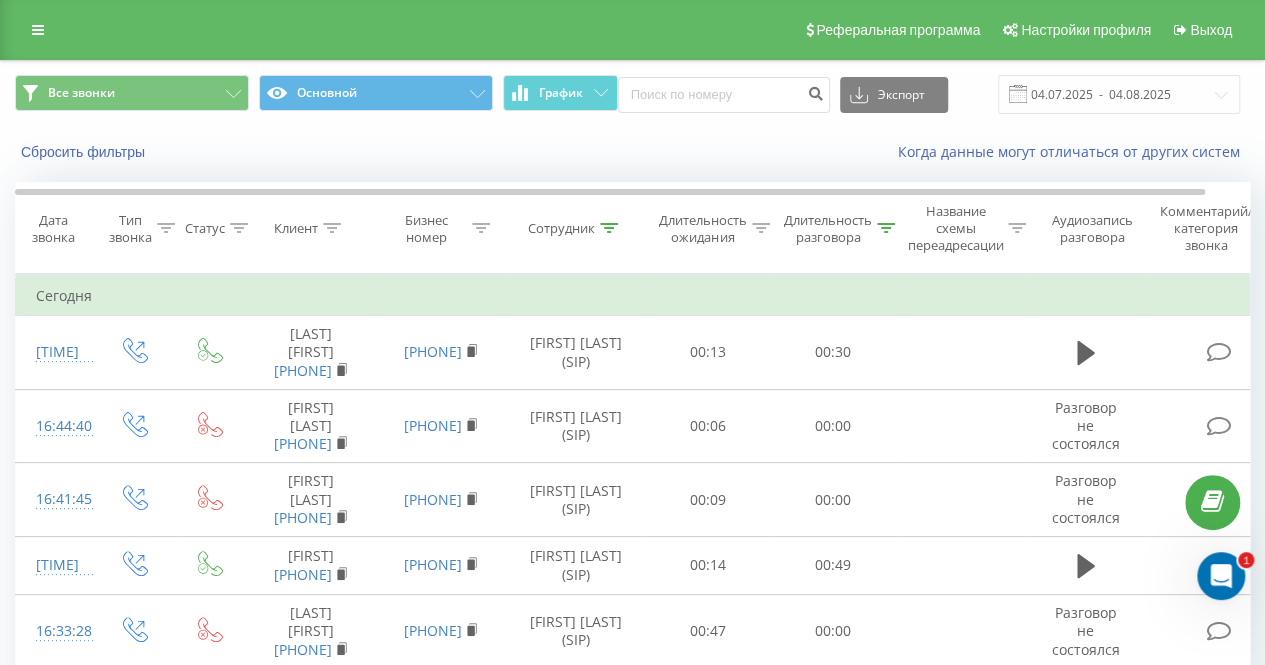 click on "Длительность разговора" at bounding box center (839, 229) 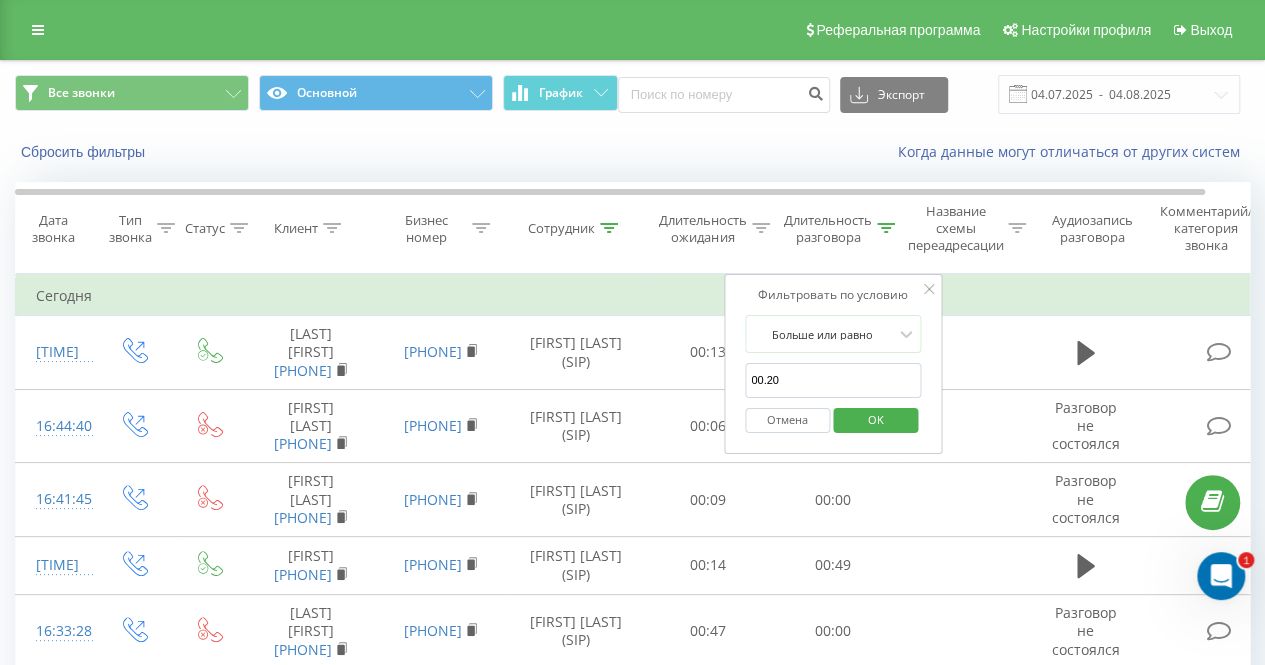 click 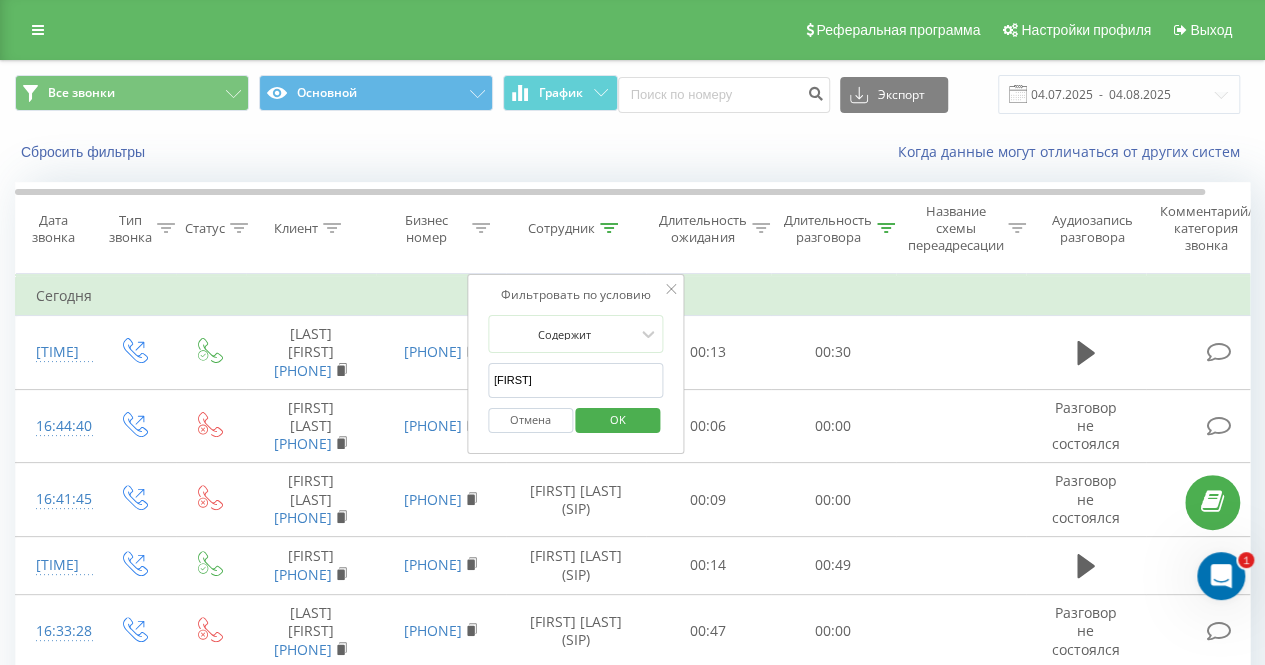 click on "[FIRST]" at bounding box center [576, 380] 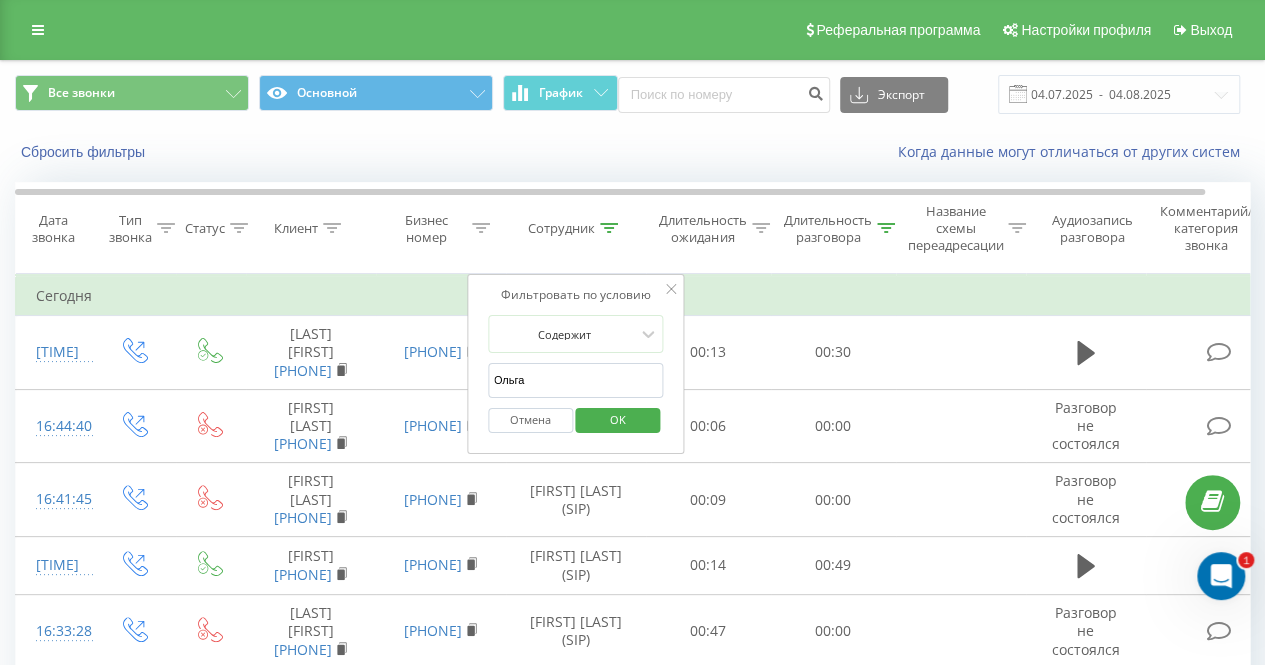 click on "OK" at bounding box center [618, 419] 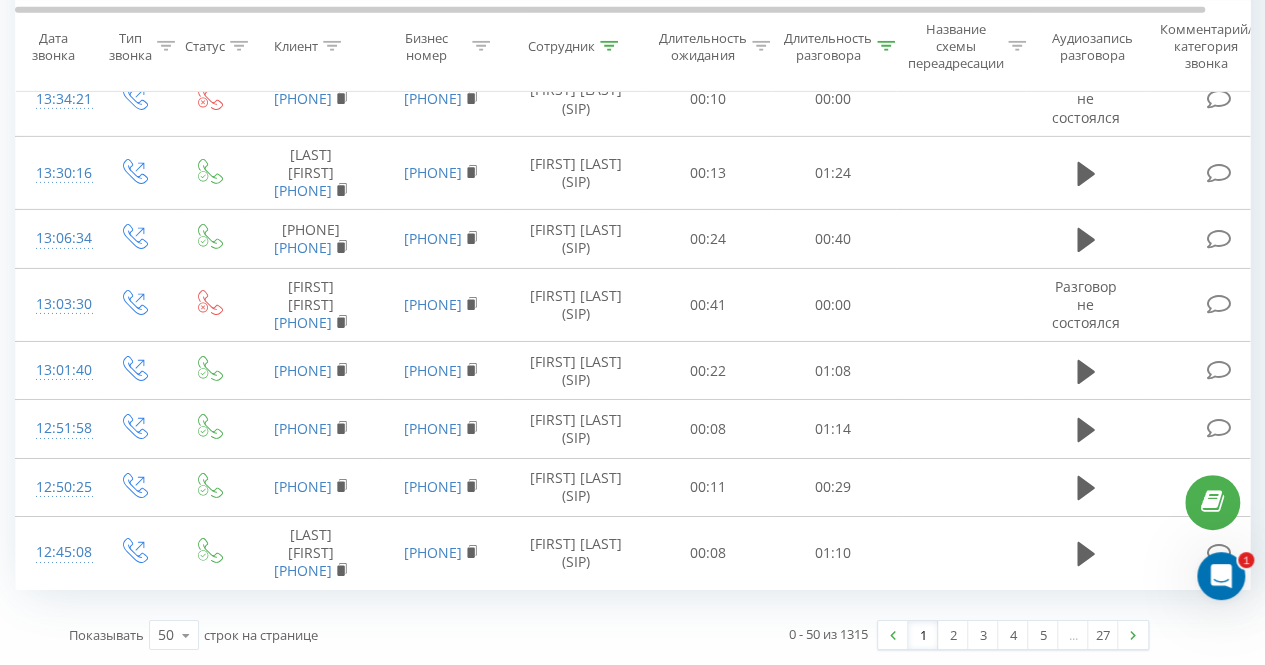scroll, scrollTop: 4352, scrollLeft: 0, axis: vertical 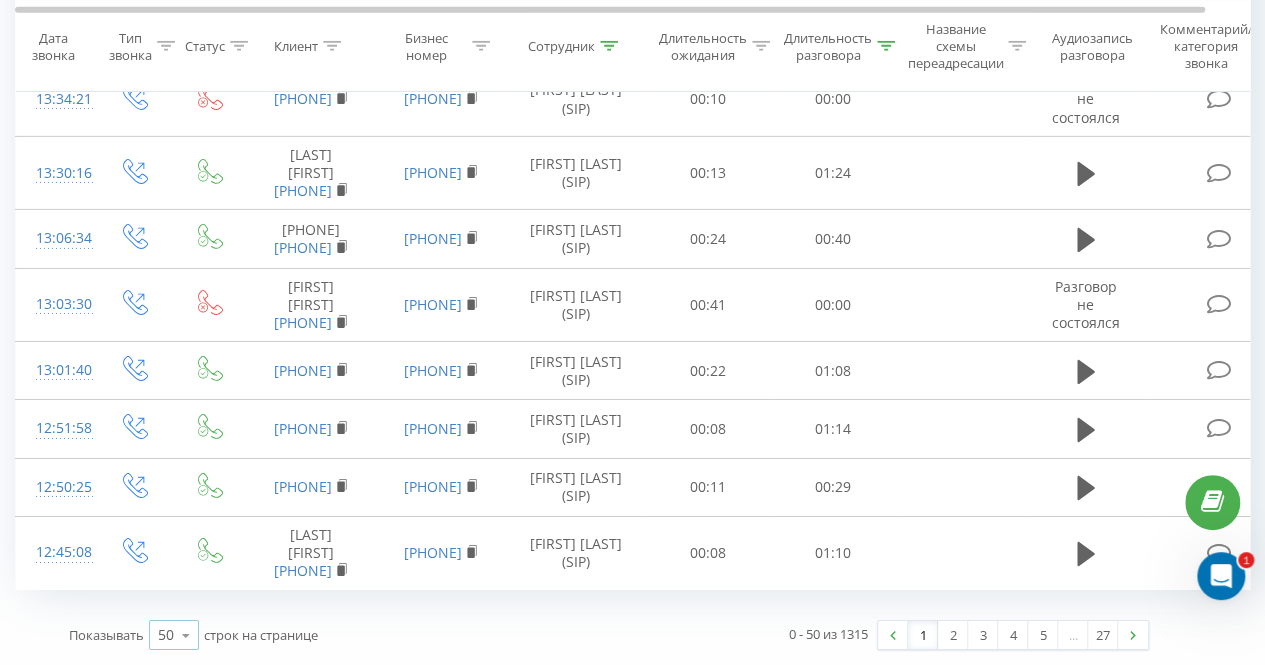 click at bounding box center [186, 635] 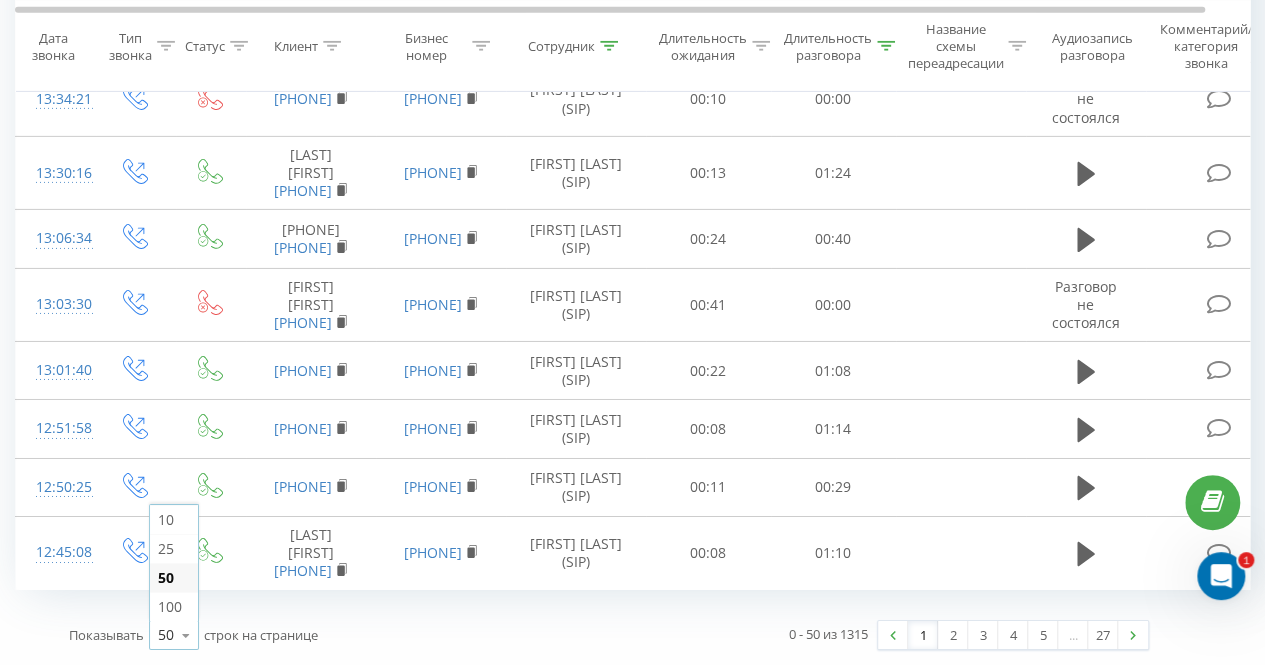 click on "50" at bounding box center [166, 635] 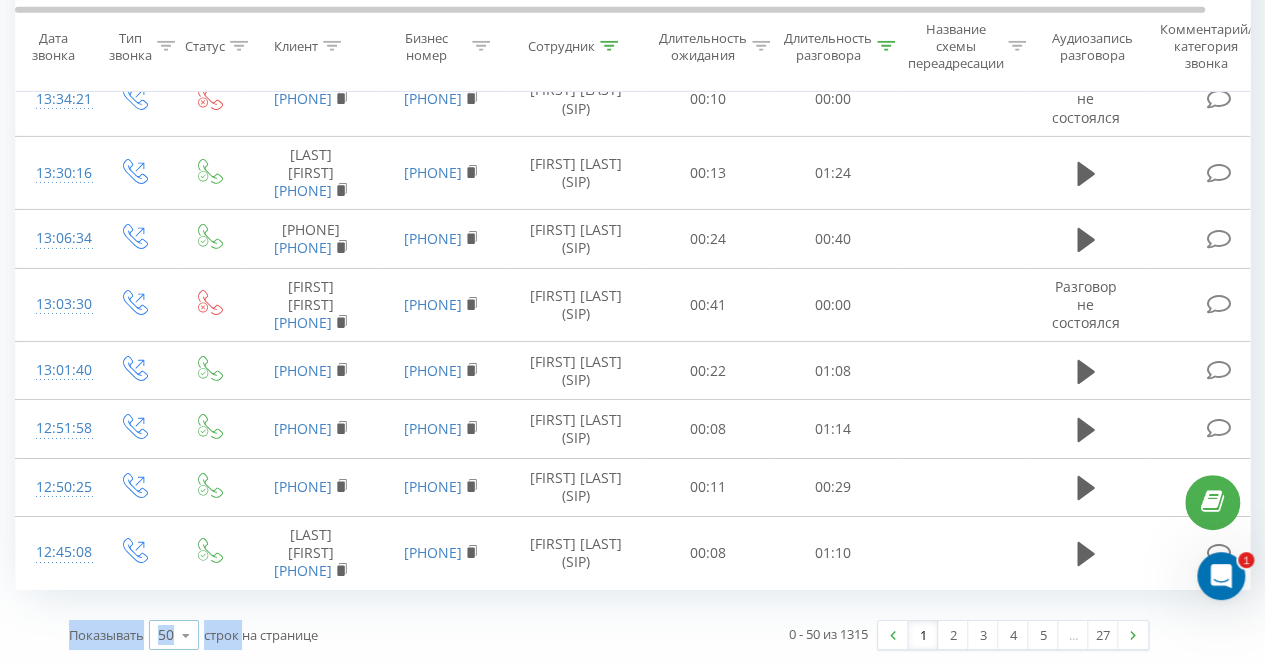 click on "50" at bounding box center [166, 635] 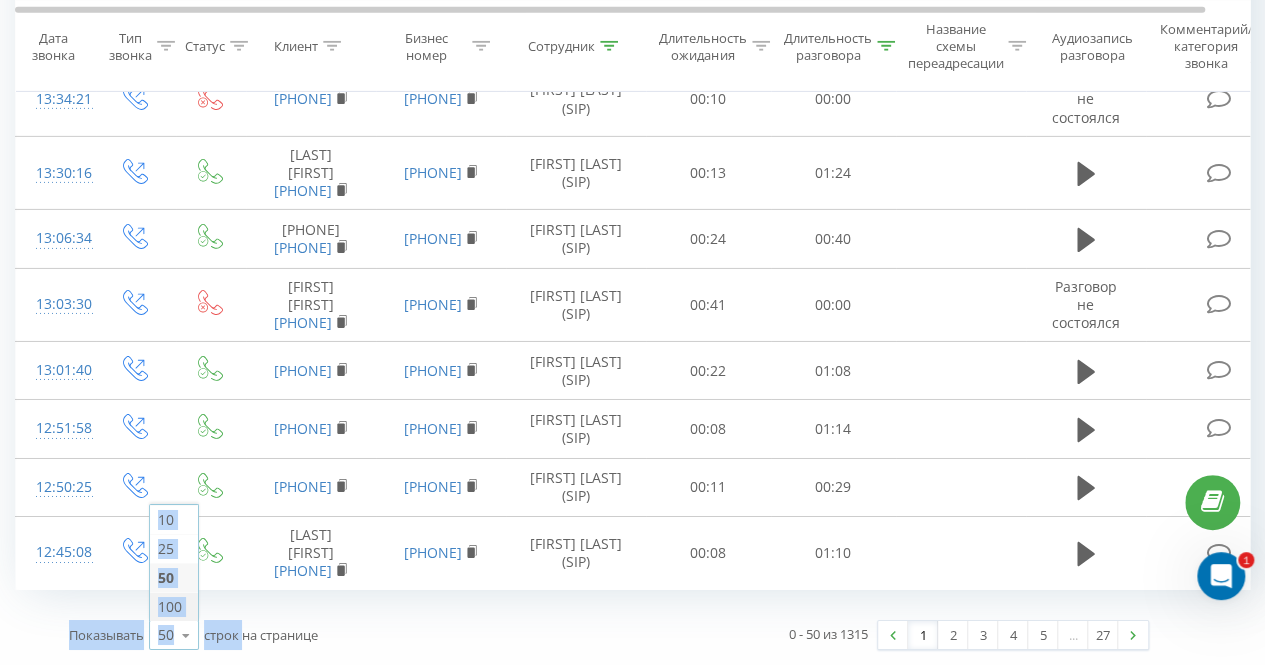 click on "100" at bounding box center (170, 606) 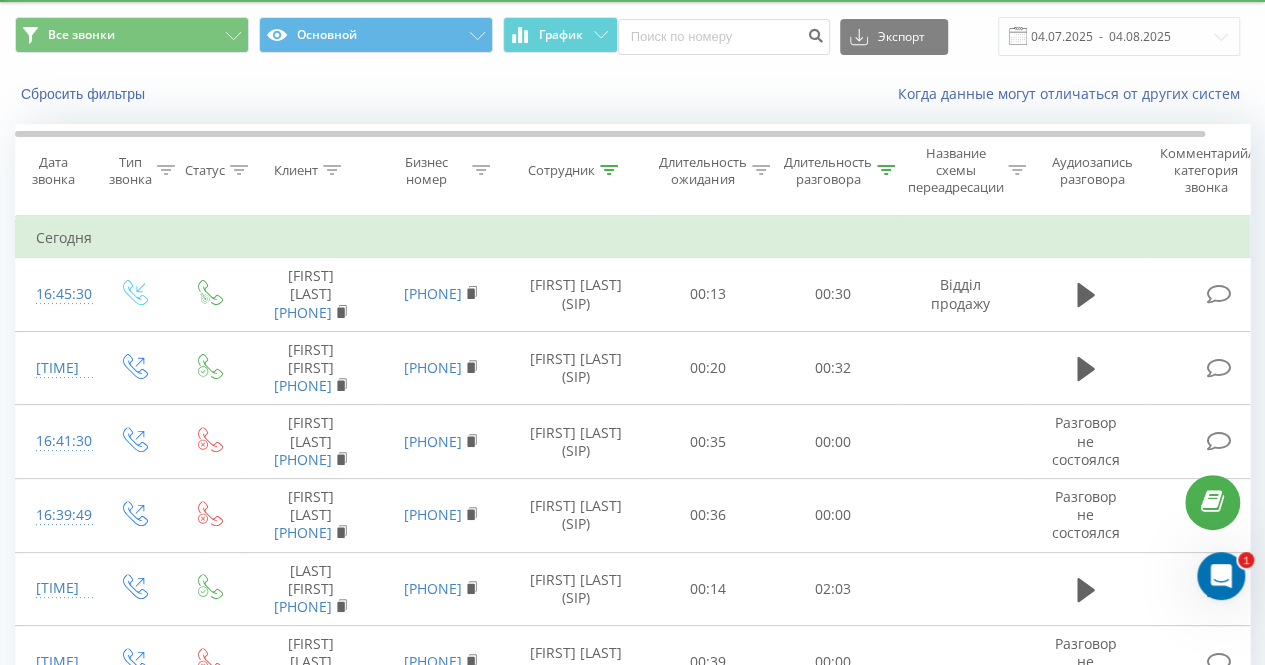 scroll, scrollTop: 0, scrollLeft: 0, axis: both 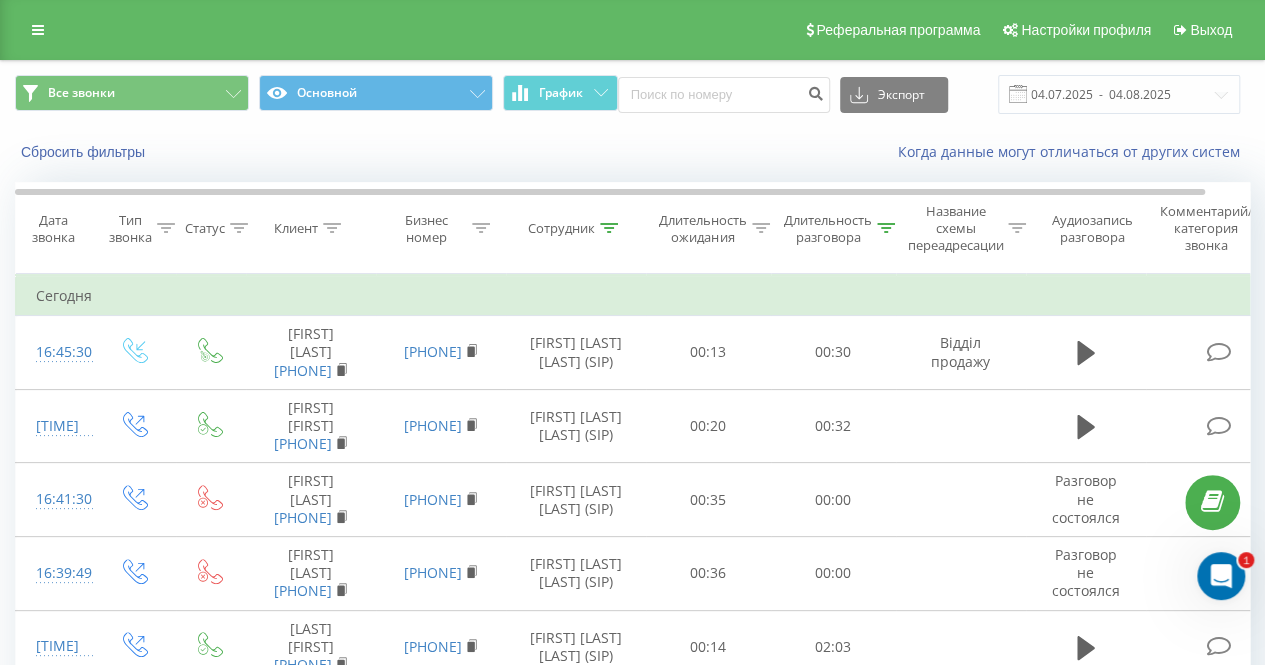 click 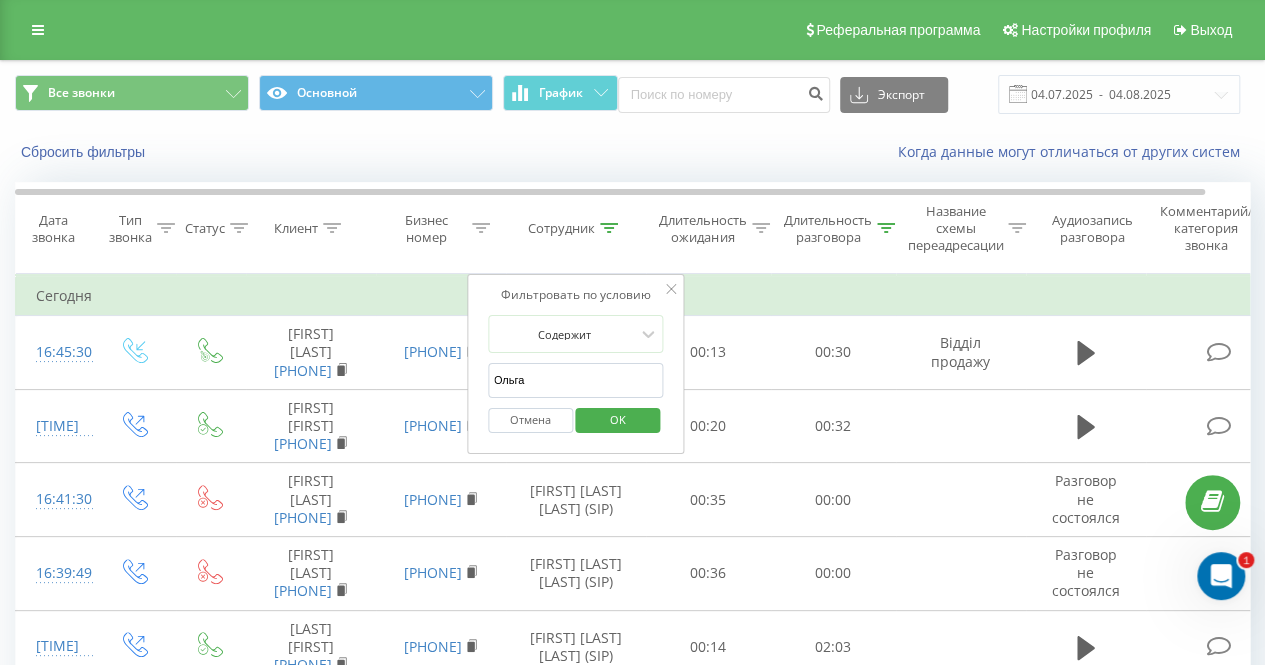 click on "Ольга" at bounding box center (576, 380) 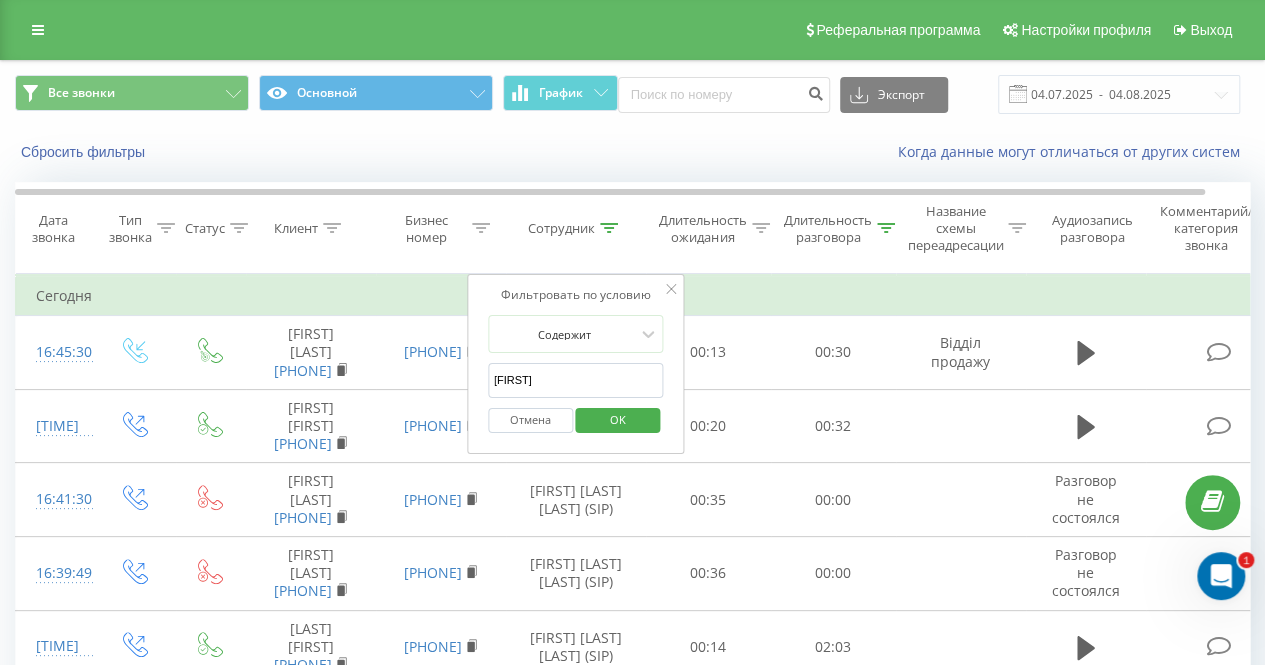 type on "[FIRST]" 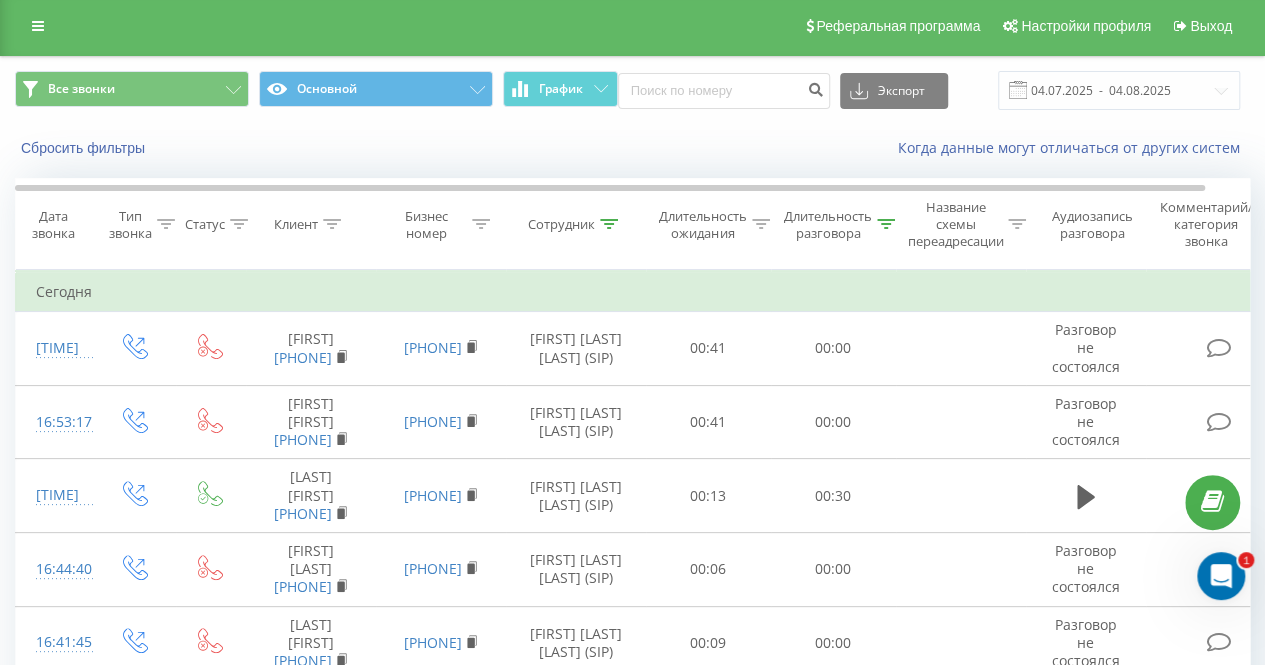 scroll, scrollTop: 0, scrollLeft: 0, axis: both 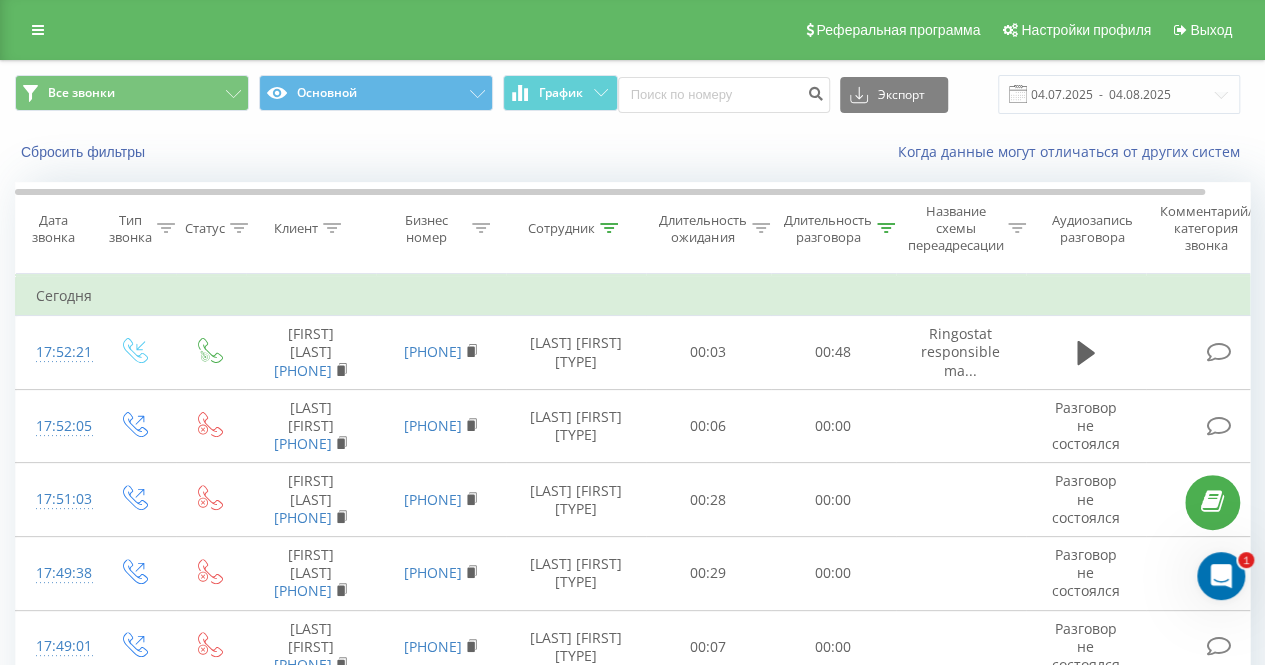 click at bounding box center [609, 228] 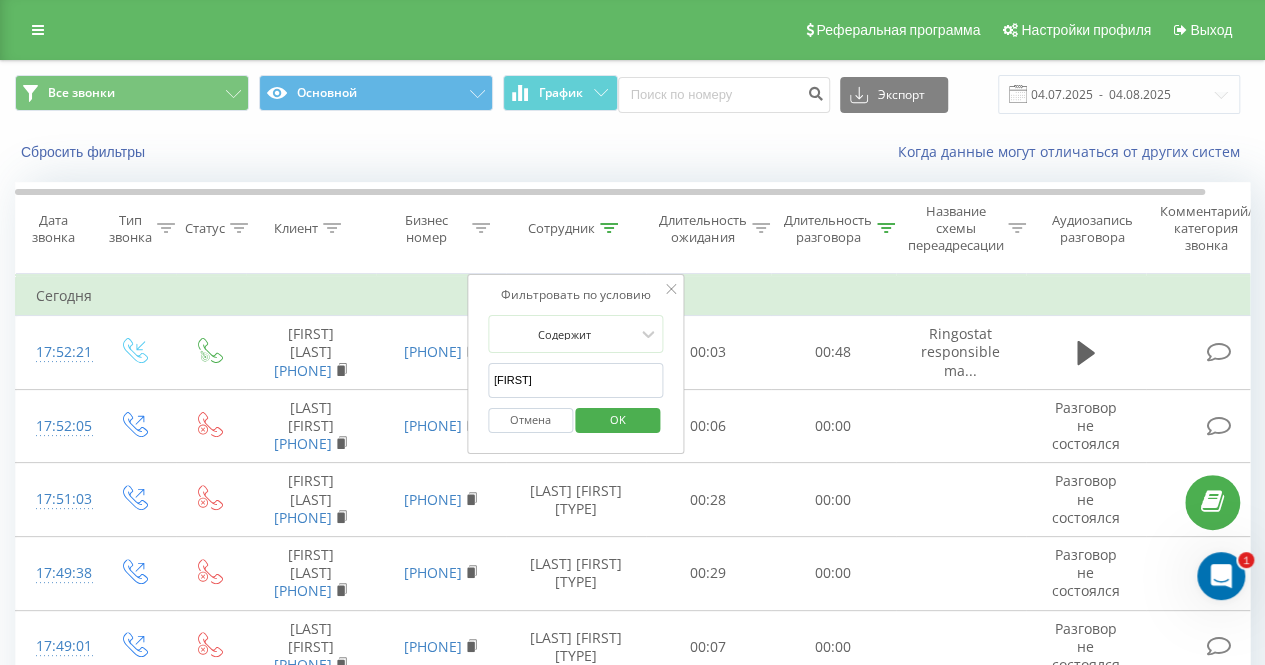 click on "[FIRST]" at bounding box center (576, 380) 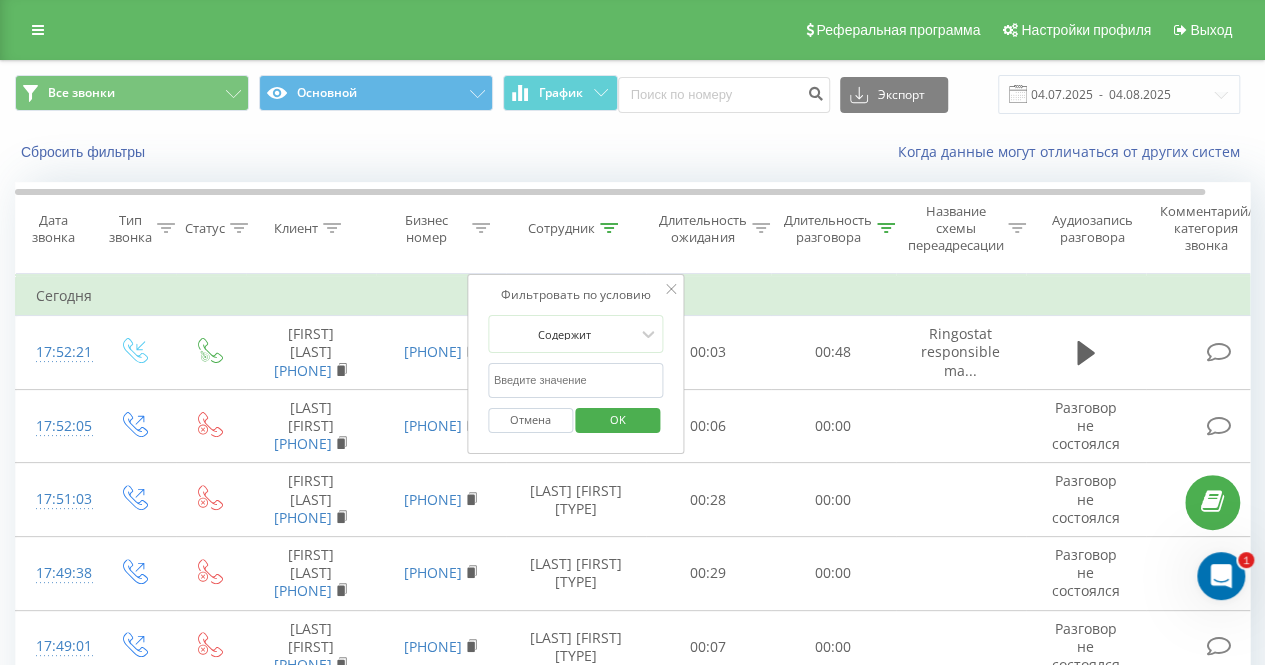 click at bounding box center [576, 380] 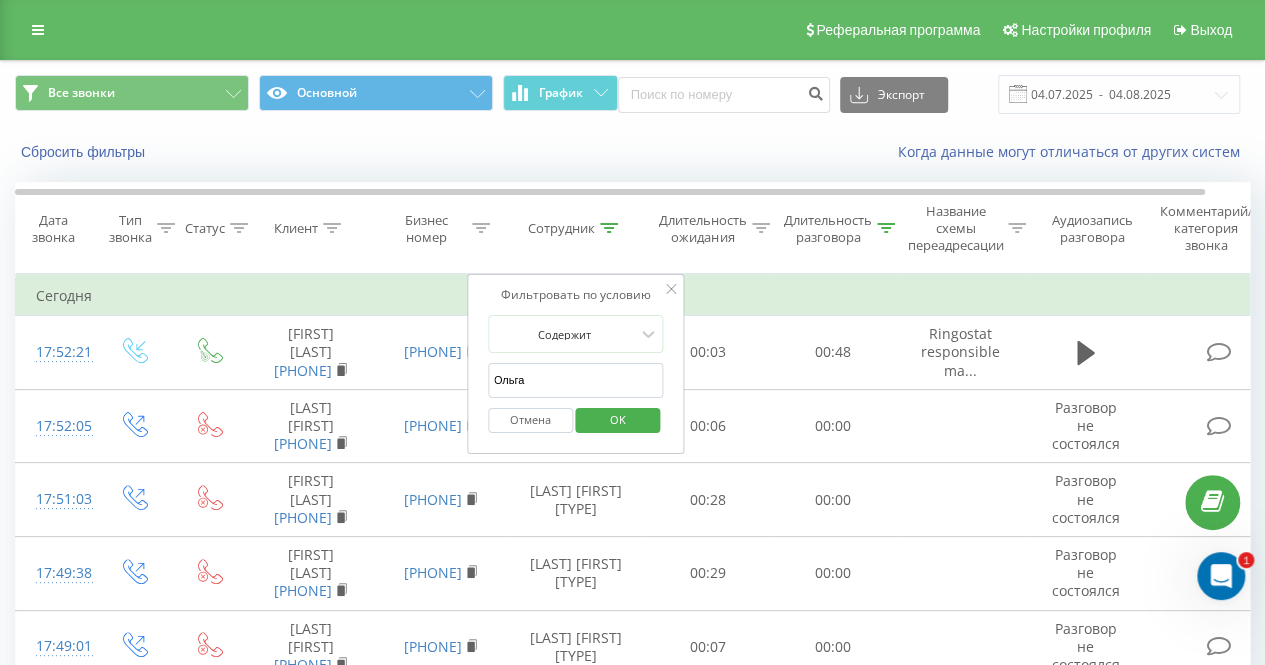 click on "OK" at bounding box center (618, 419) 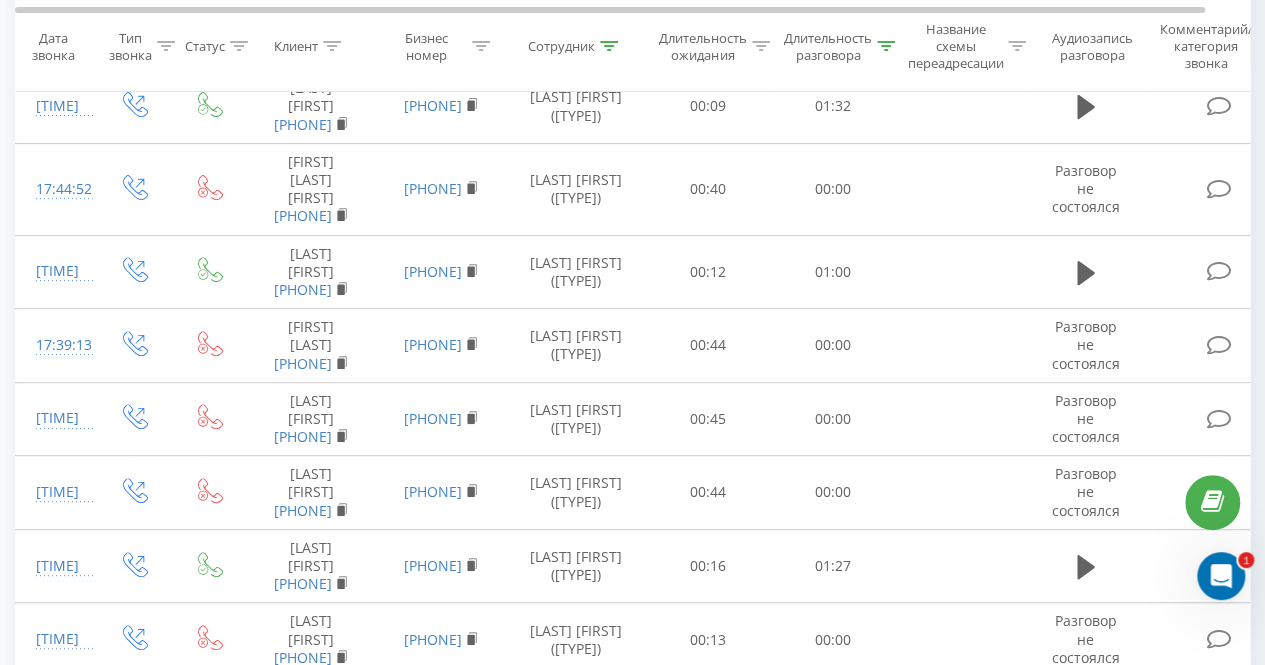 scroll, scrollTop: 0, scrollLeft: 0, axis: both 